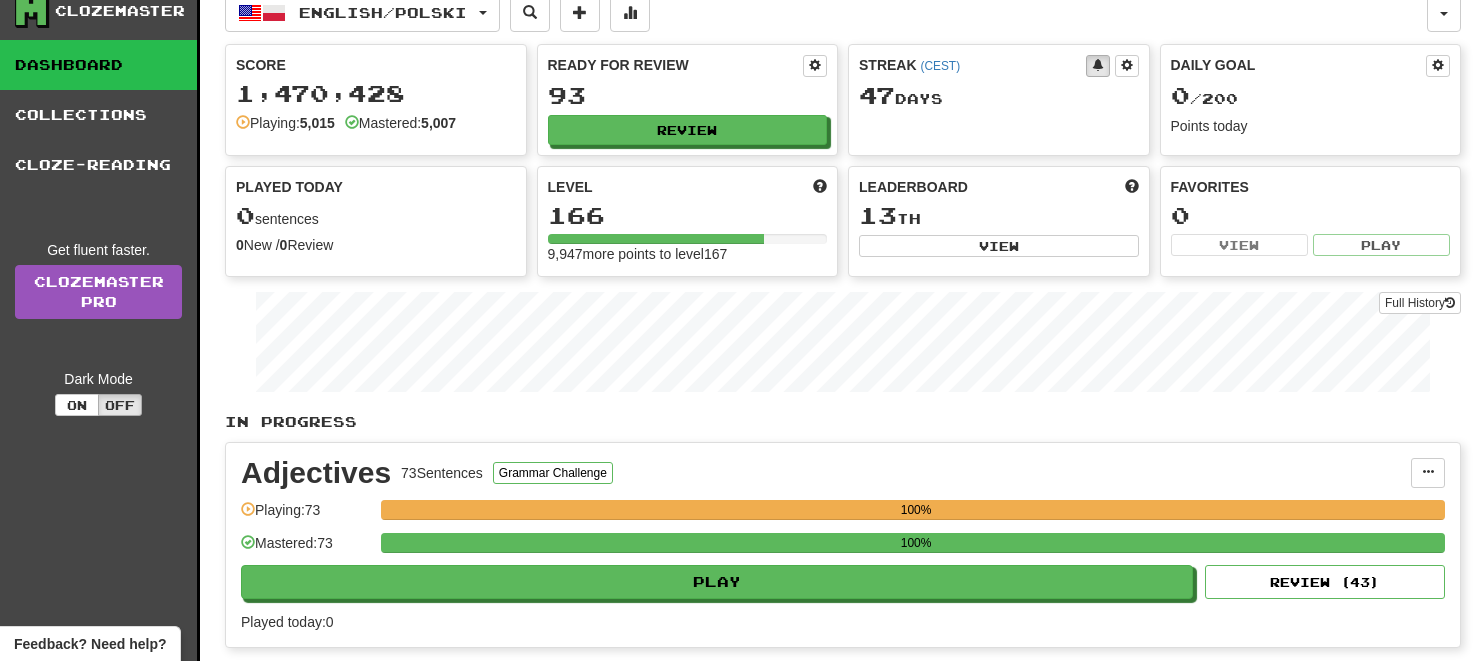 scroll, scrollTop: 0, scrollLeft: 0, axis: both 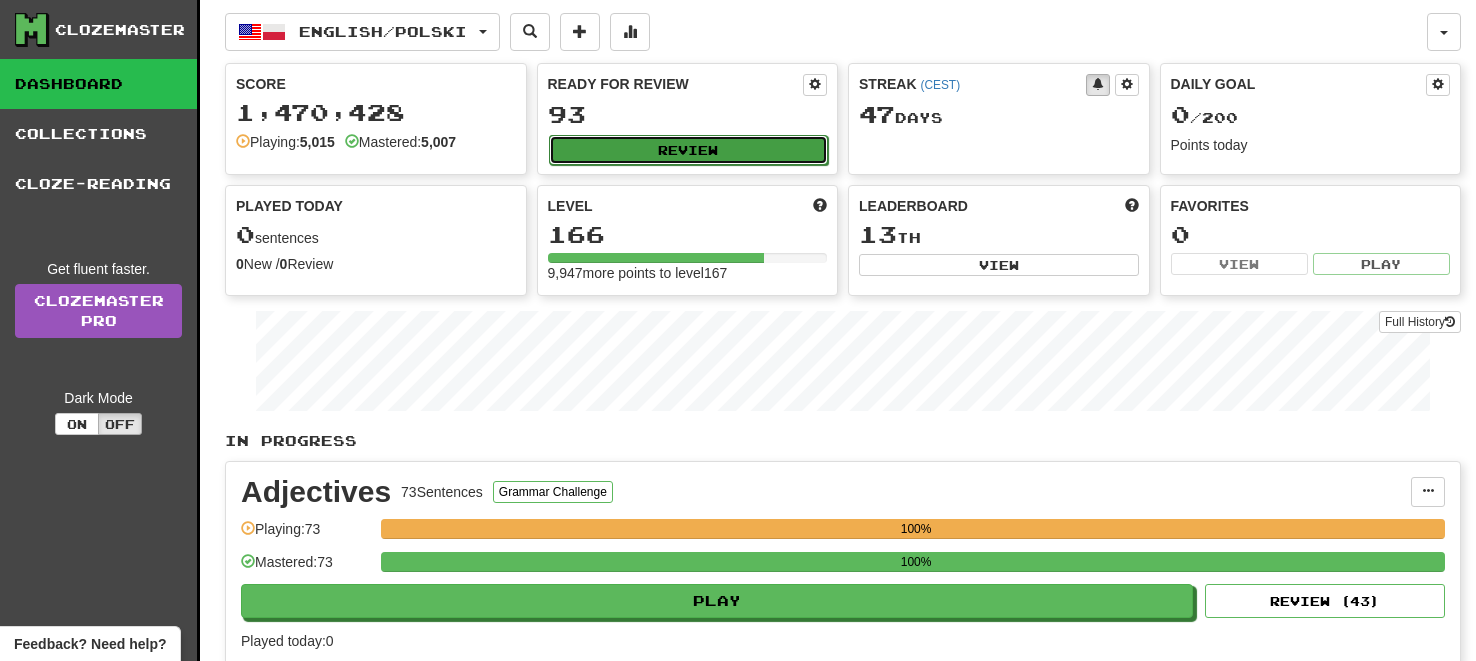 click on "Review" at bounding box center (689, 150) 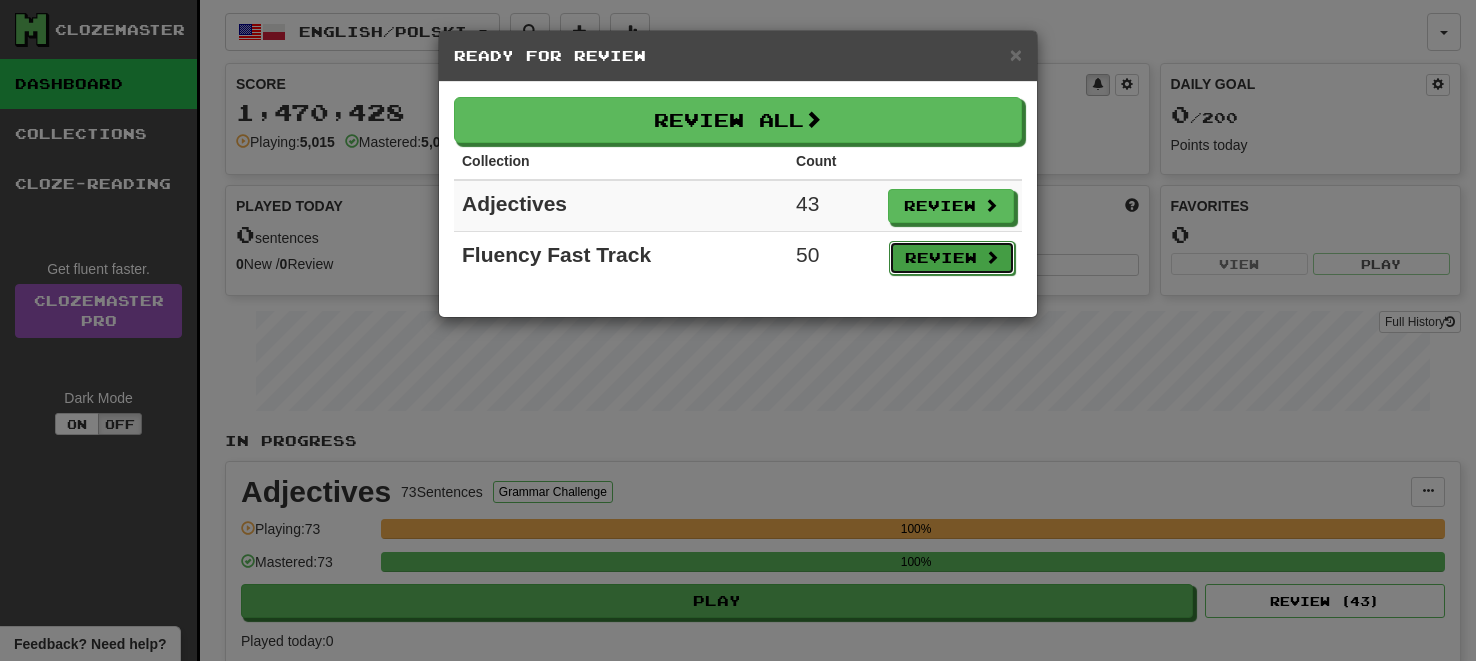 click on "Review" at bounding box center [952, 258] 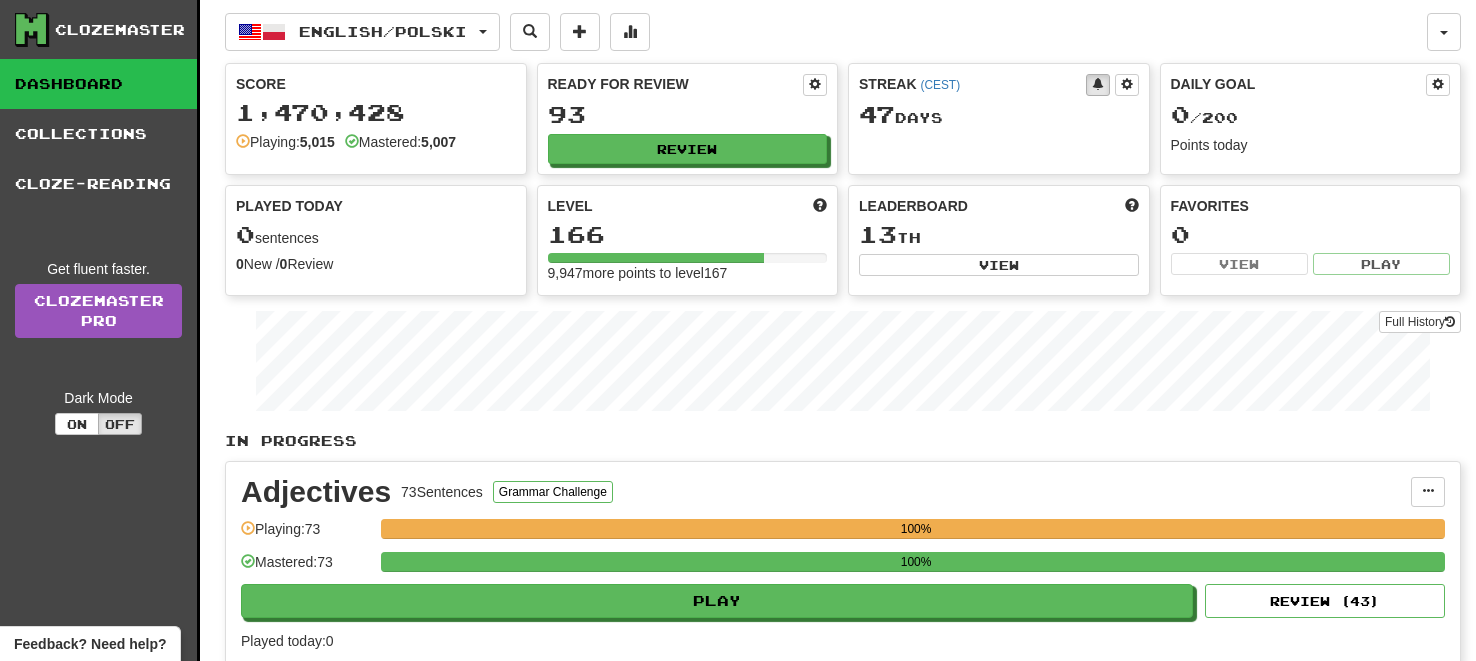 select on "**" 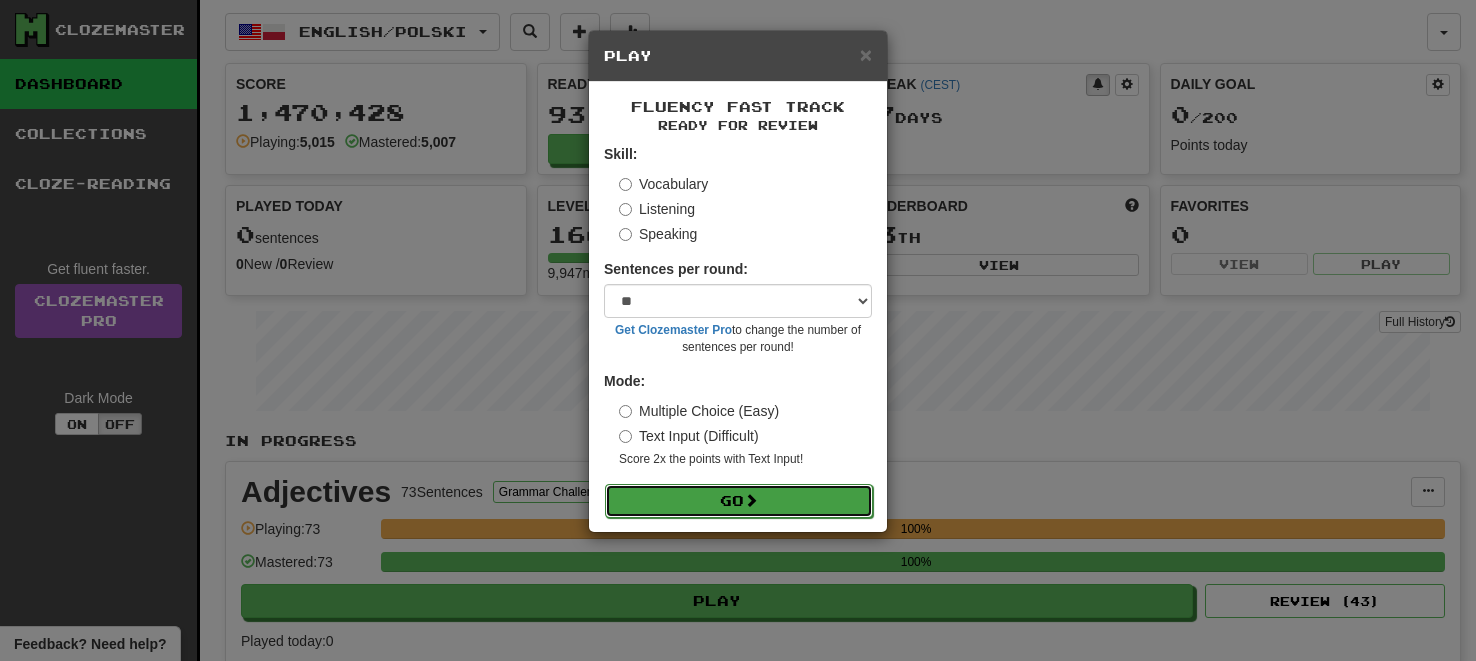click on "Go" at bounding box center [739, 501] 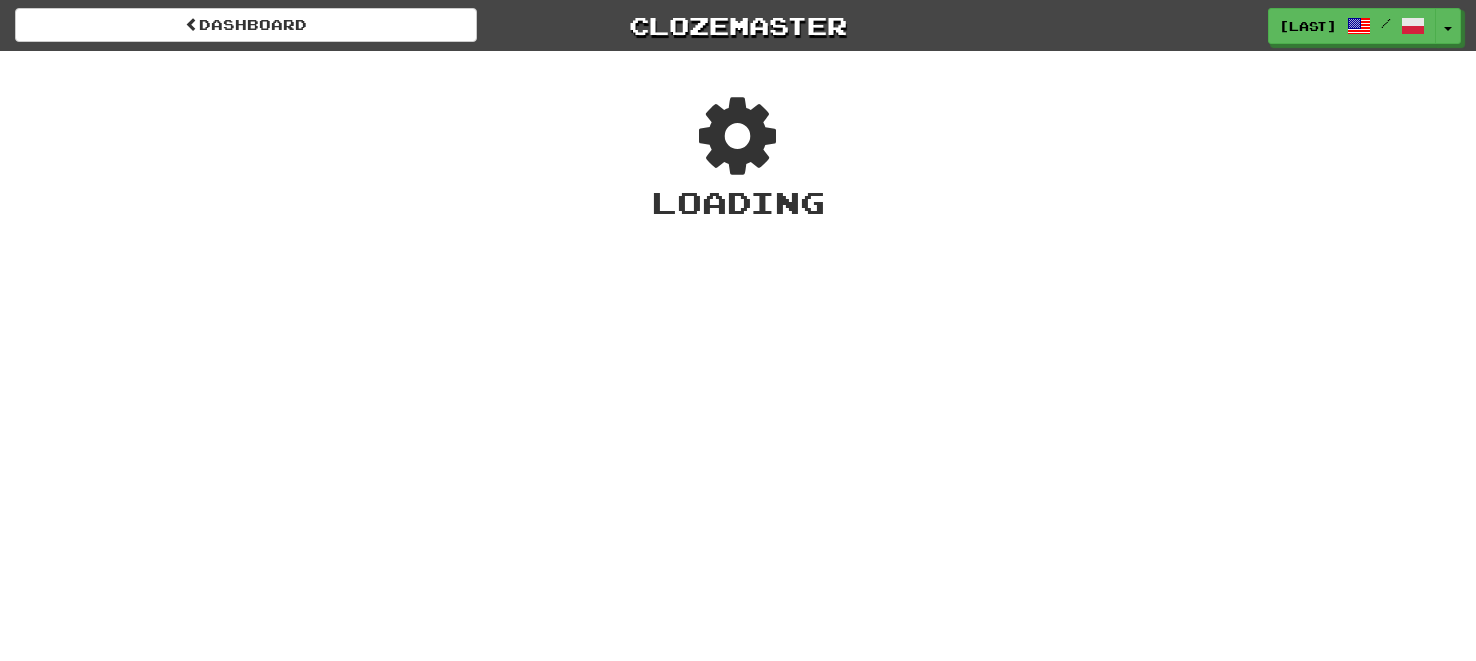scroll, scrollTop: 0, scrollLeft: 0, axis: both 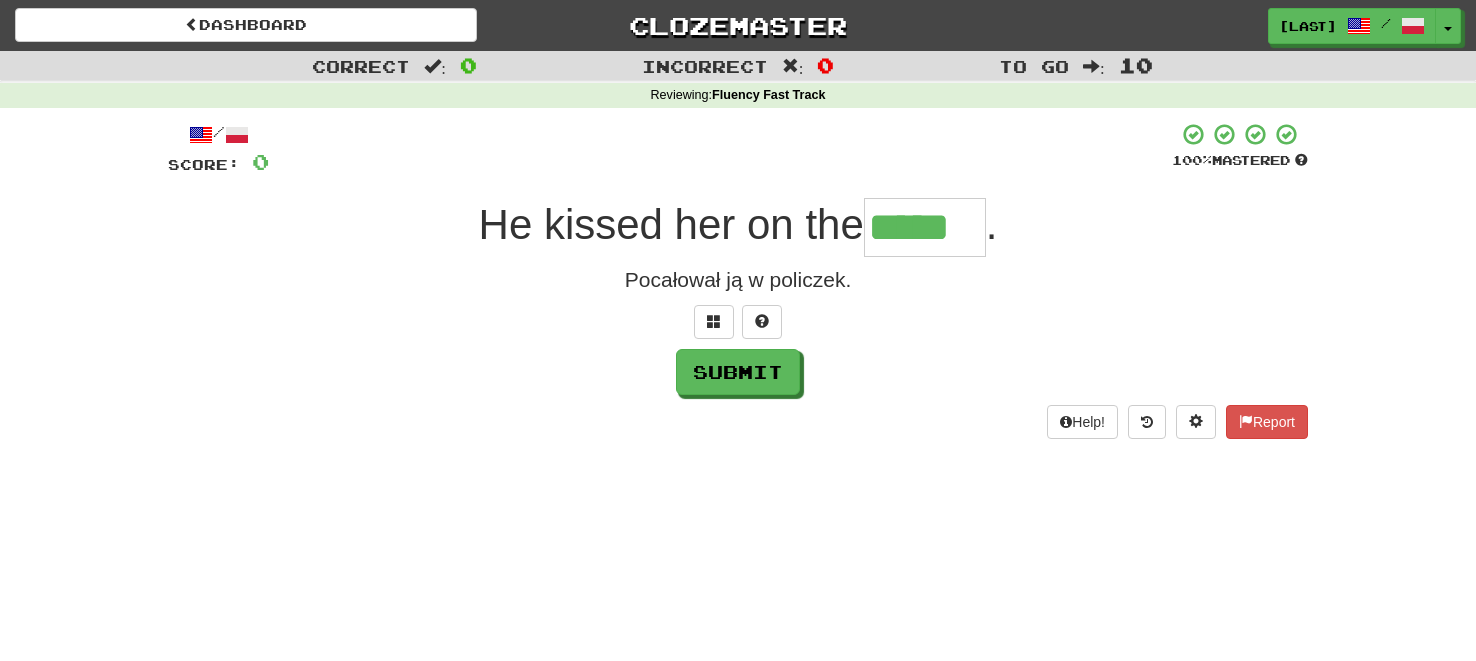 type on "*****" 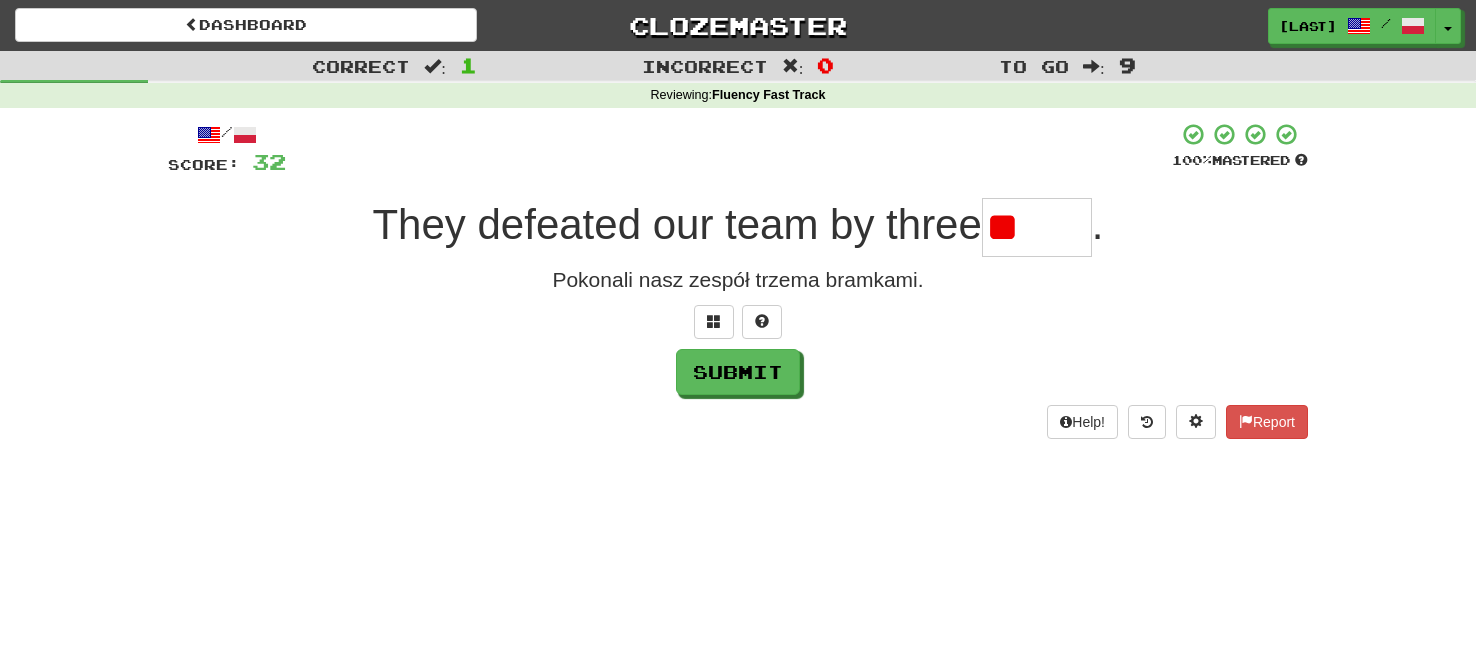 type on "*" 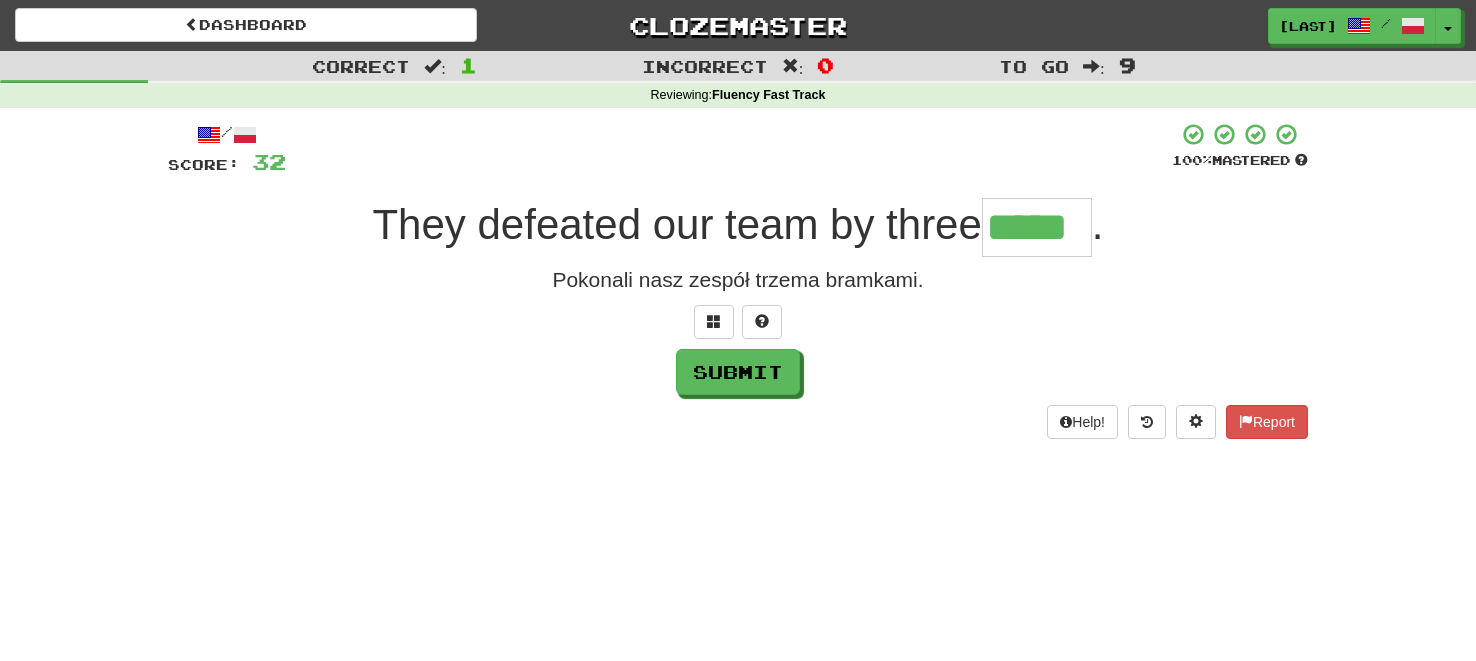 type on "*****" 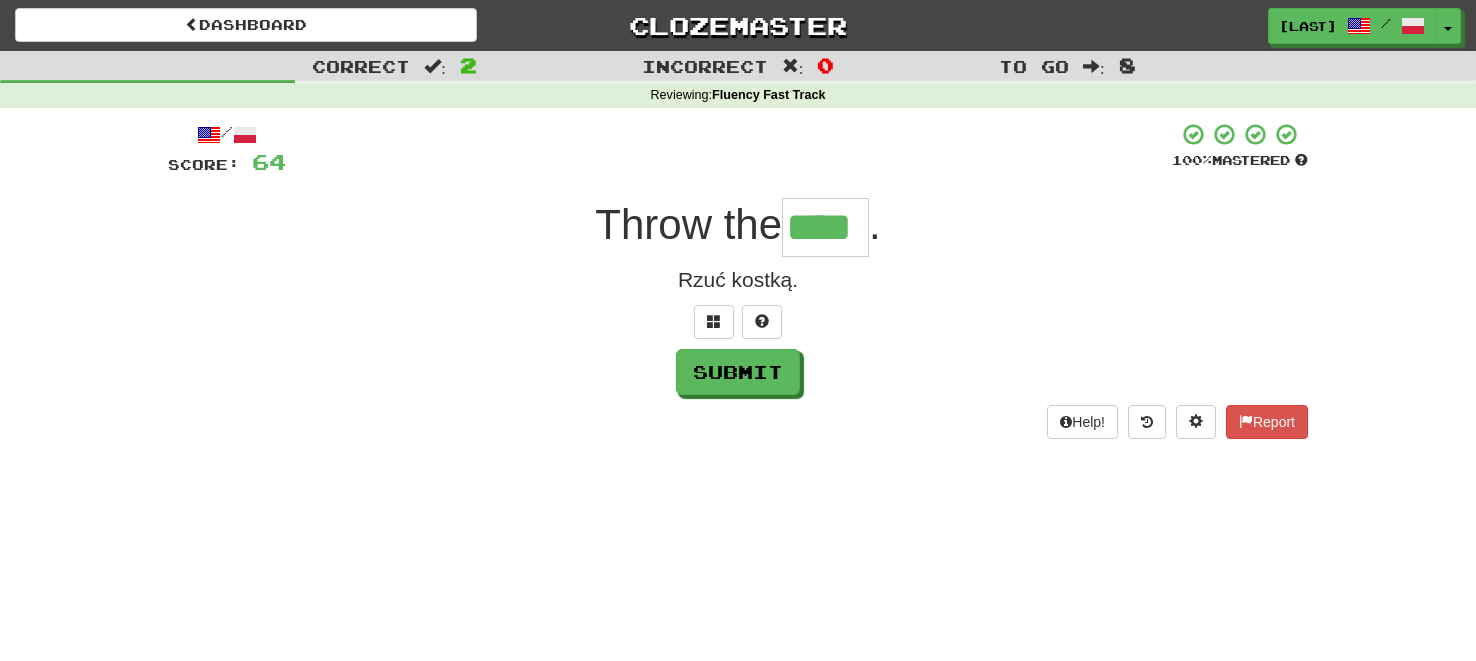 type on "****" 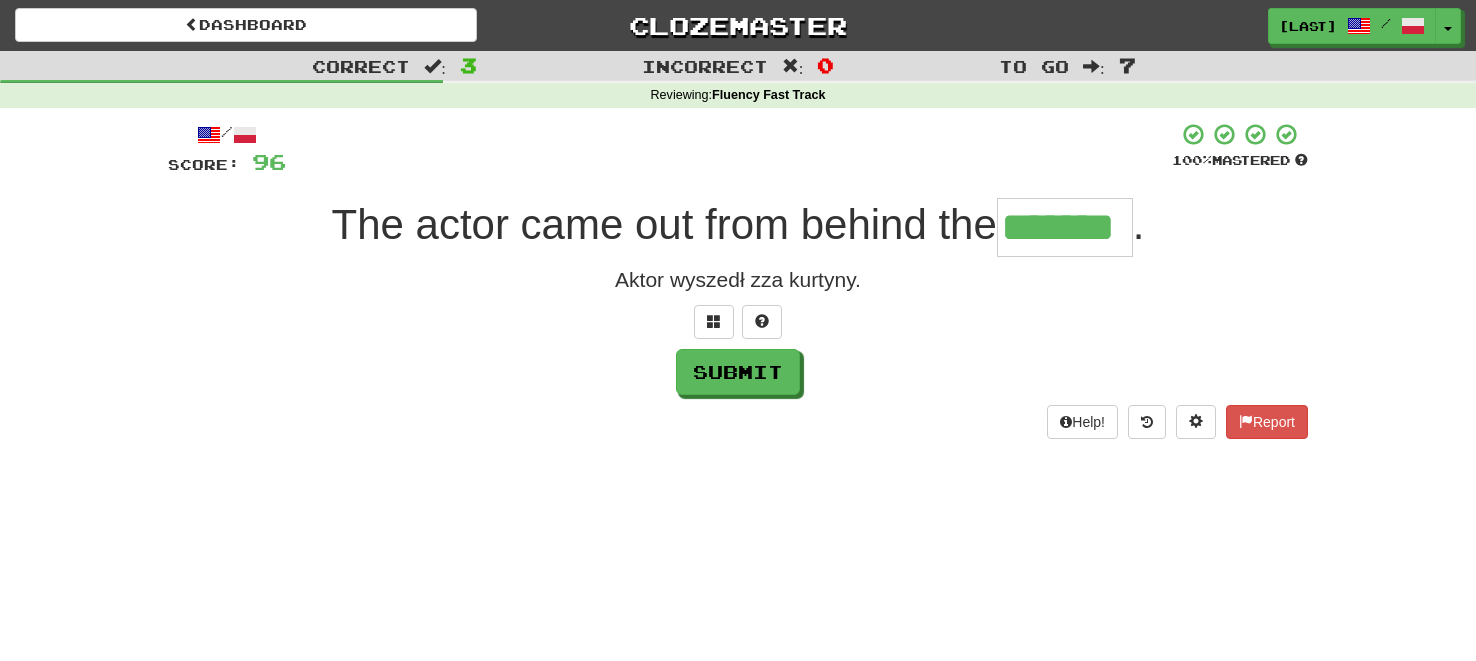 type on "*******" 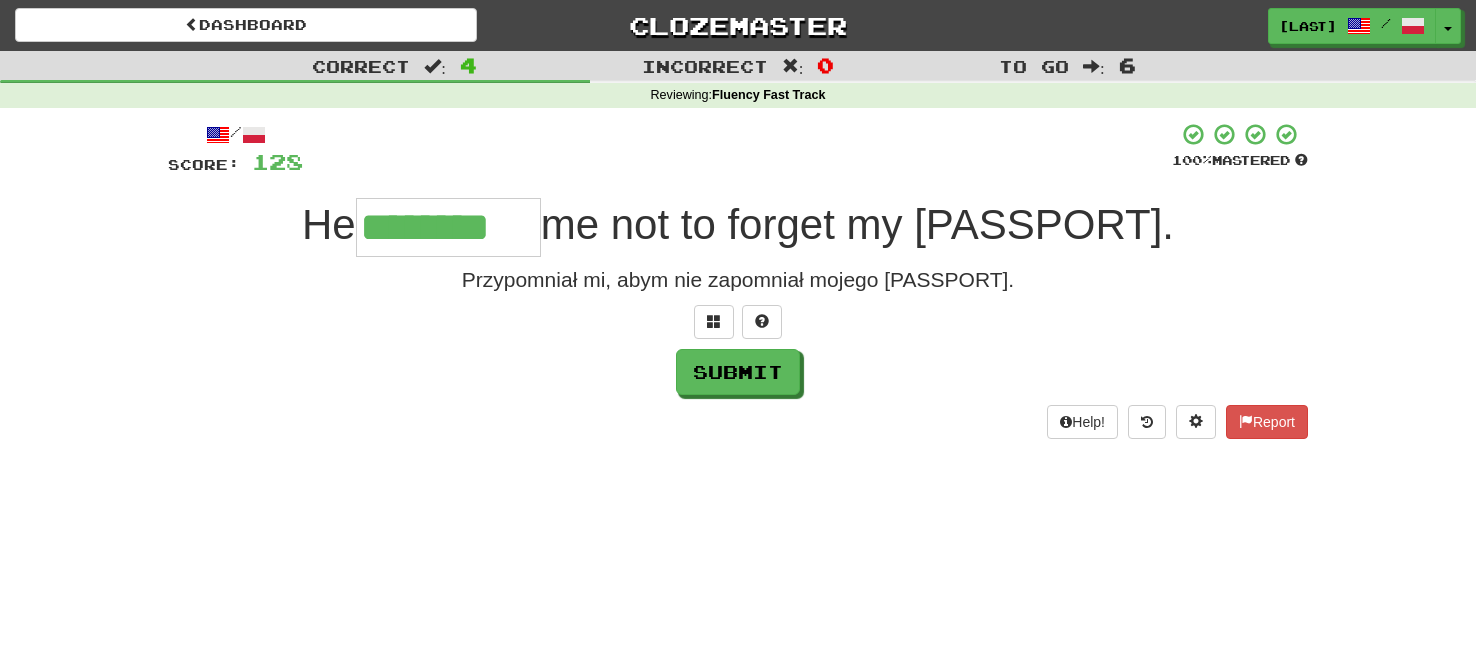 type on "********" 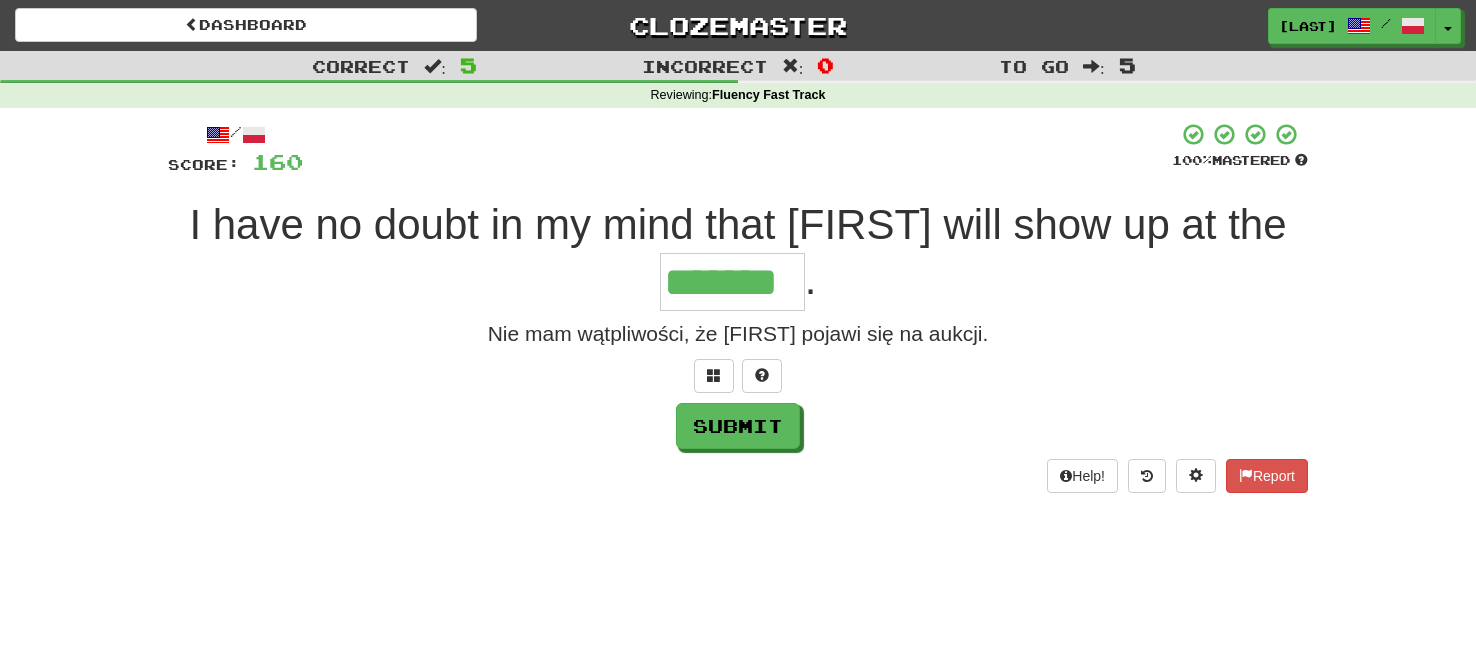 type on "*******" 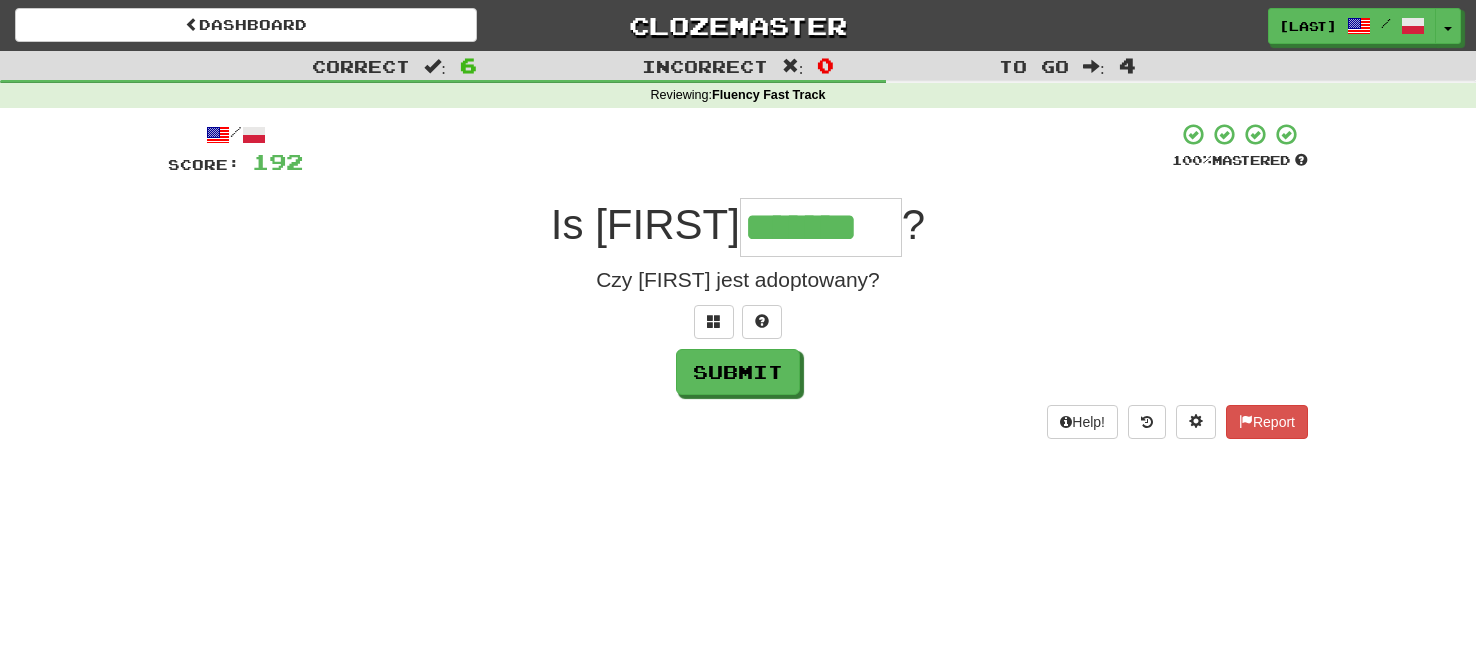 type on "*******" 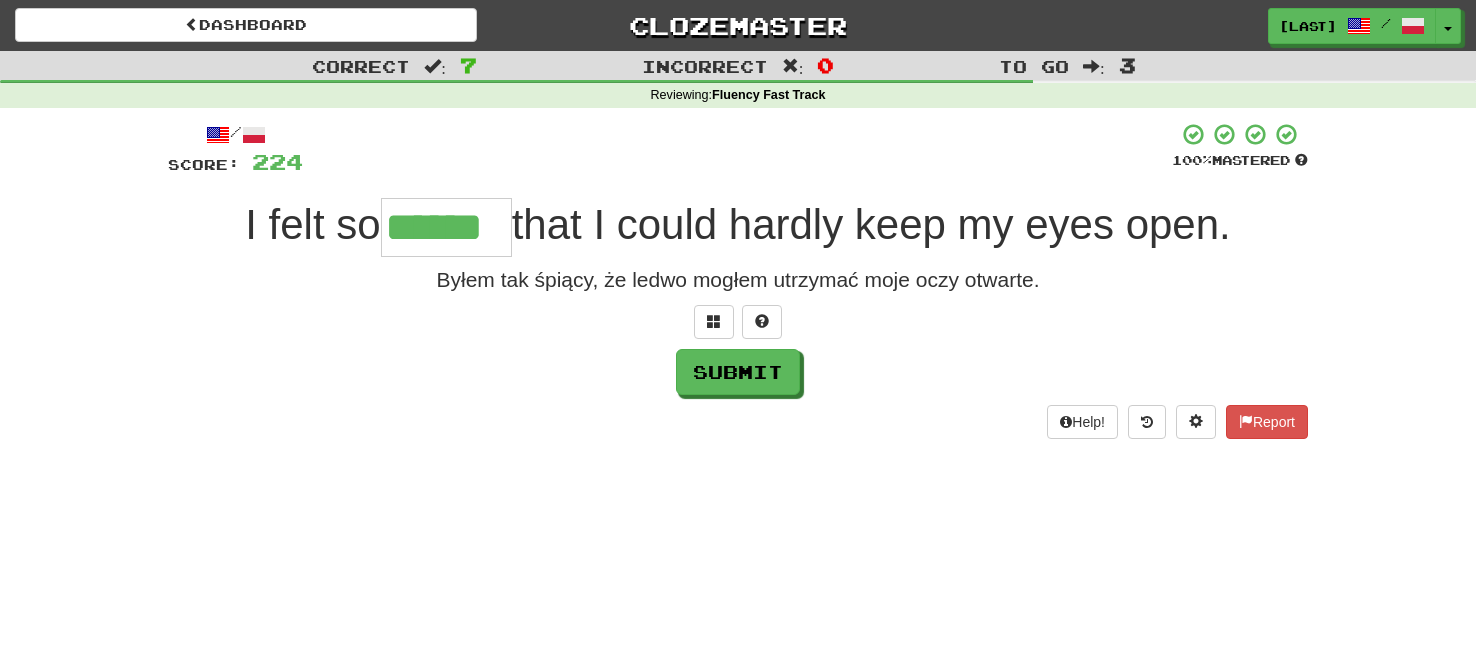 type on "******" 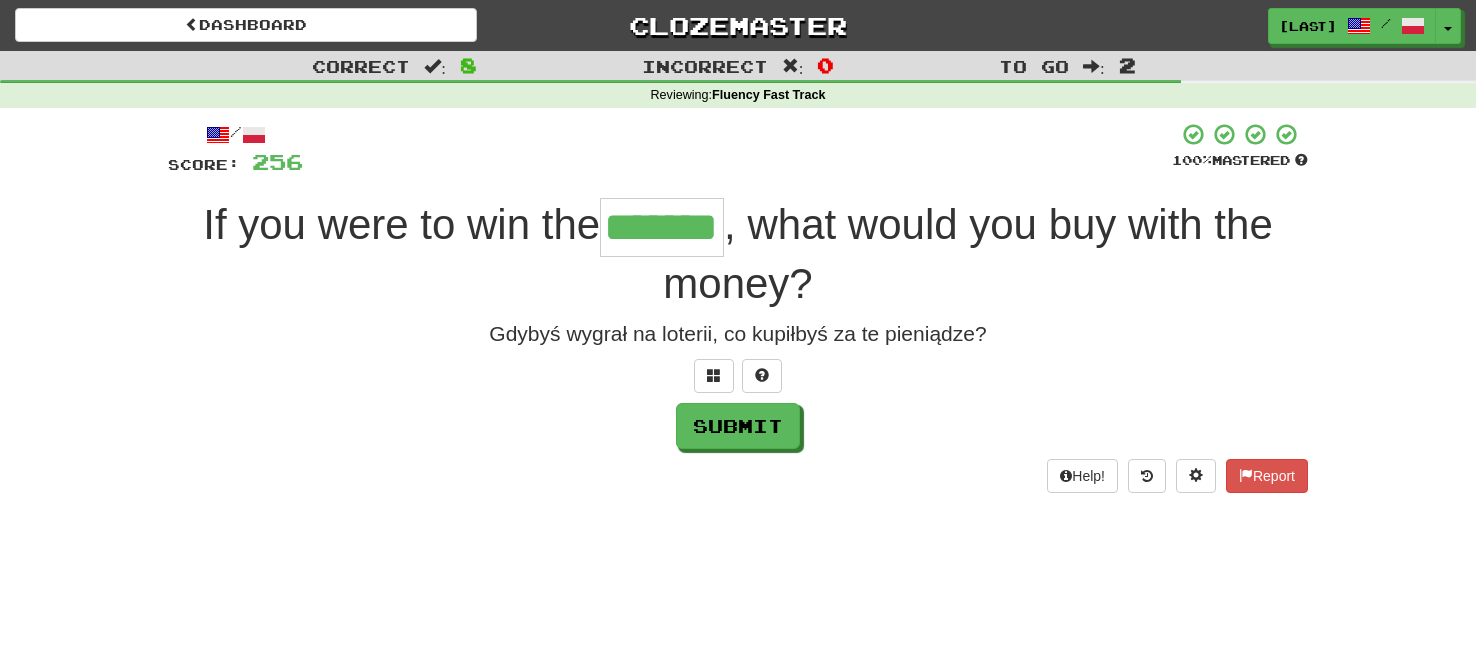 type on "*******" 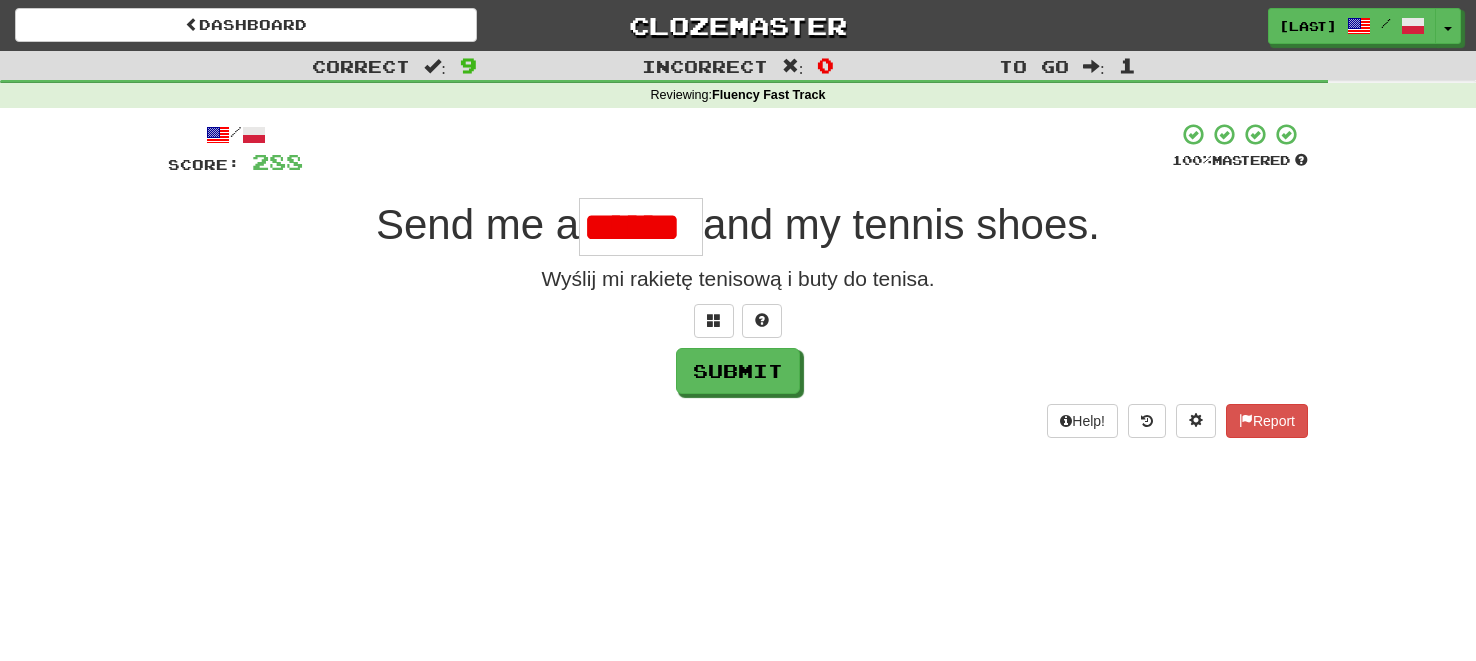 scroll, scrollTop: 0, scrollLeft: 0, axis: both 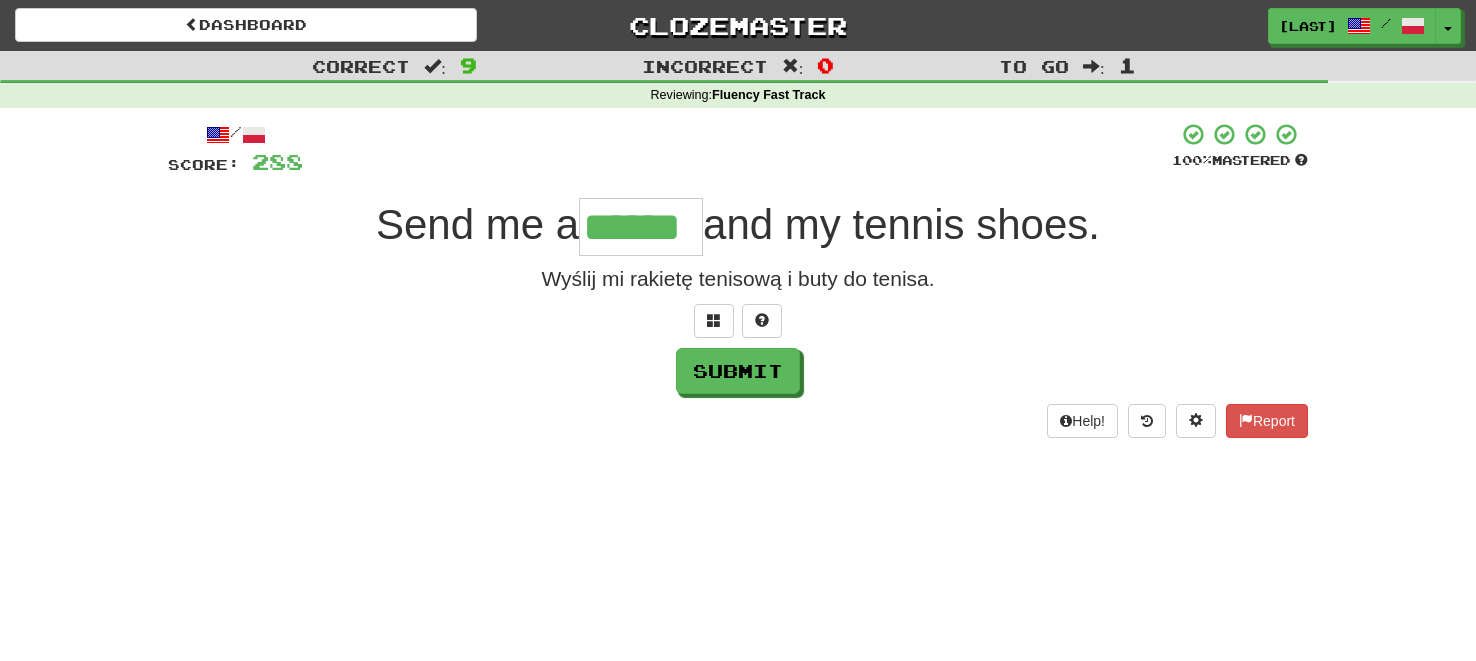type on "******" 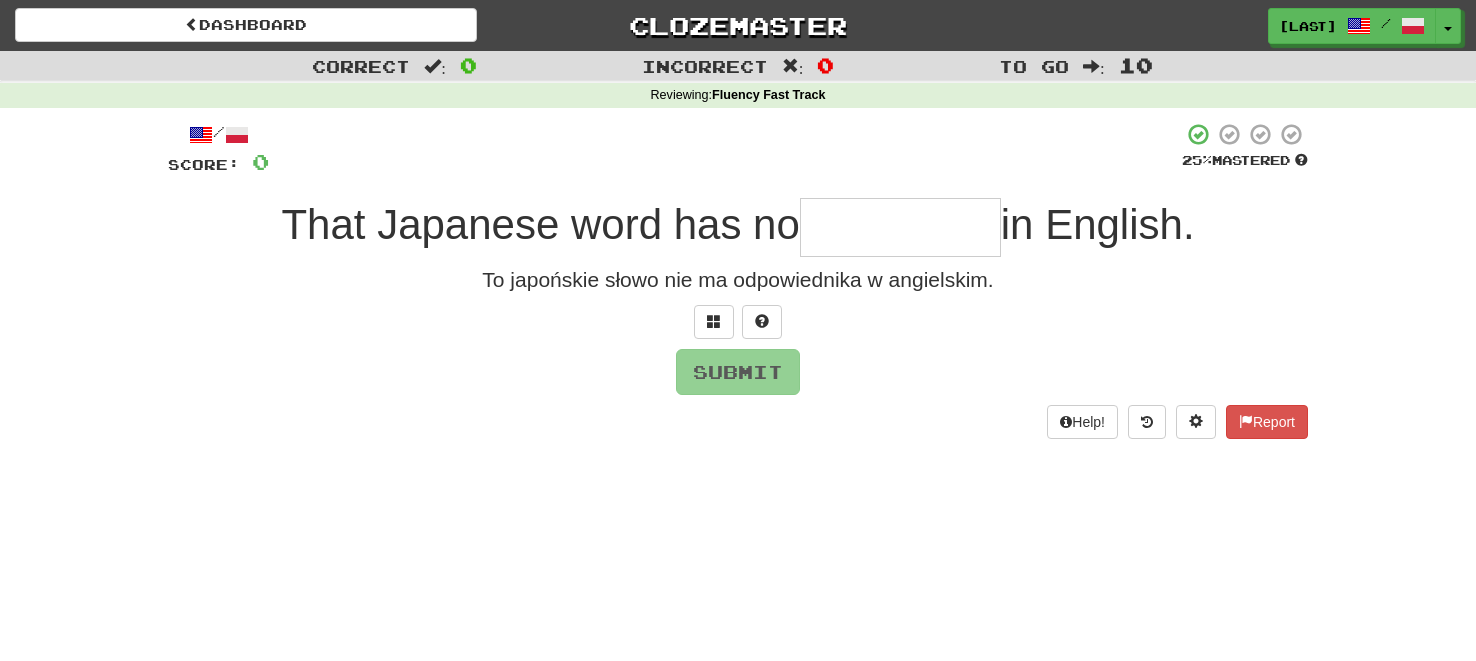 type on "*" 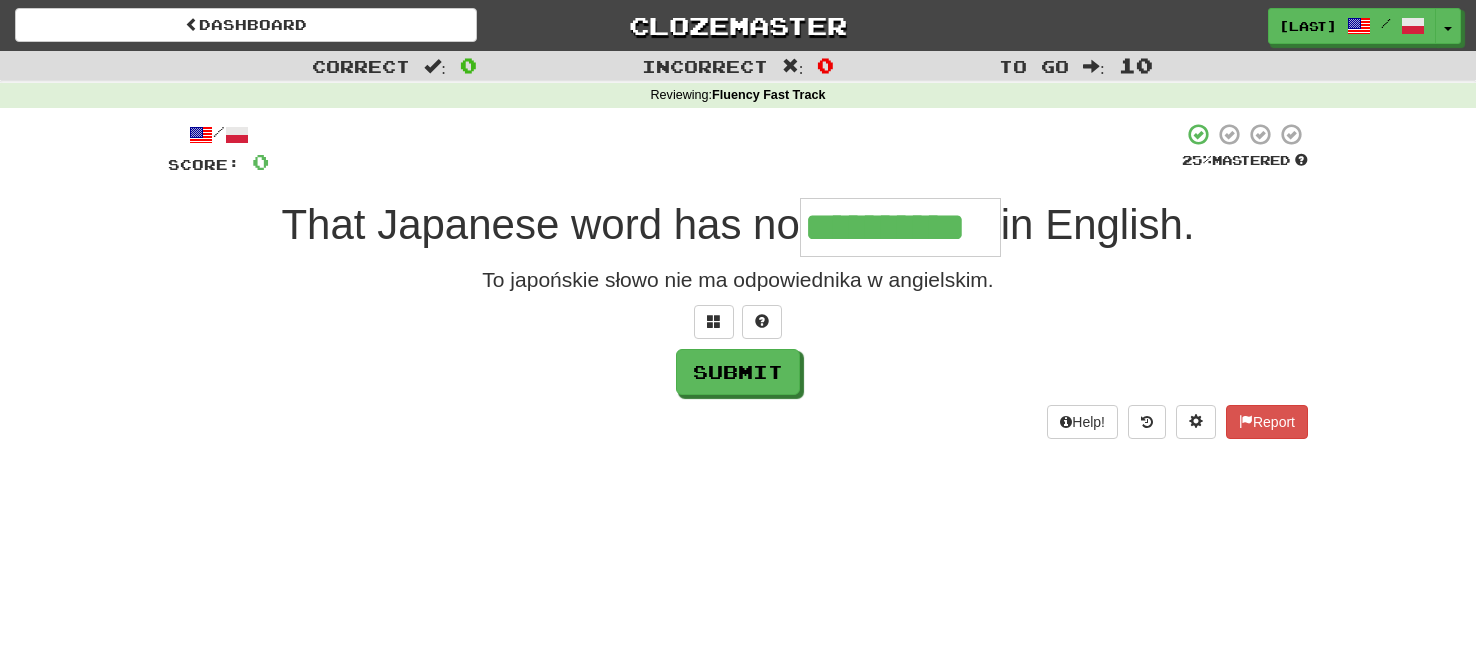 type on "**********" 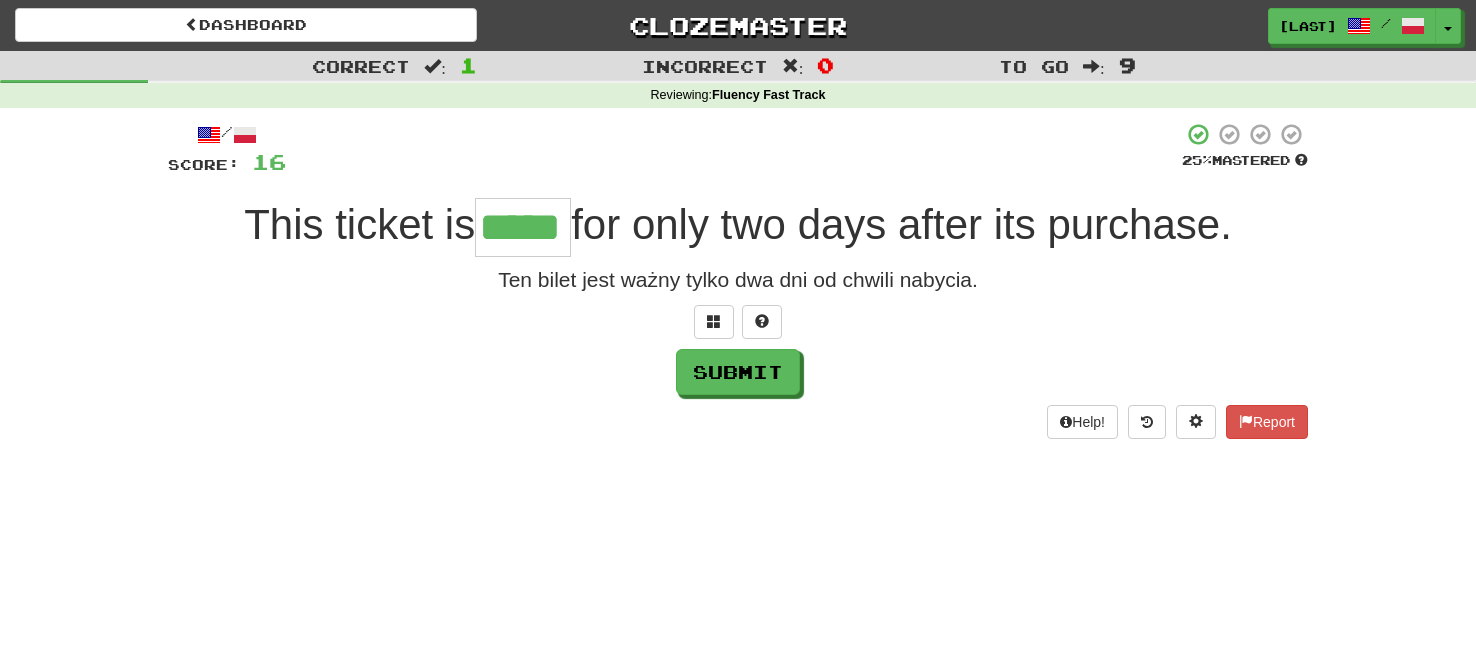 type on "*****" 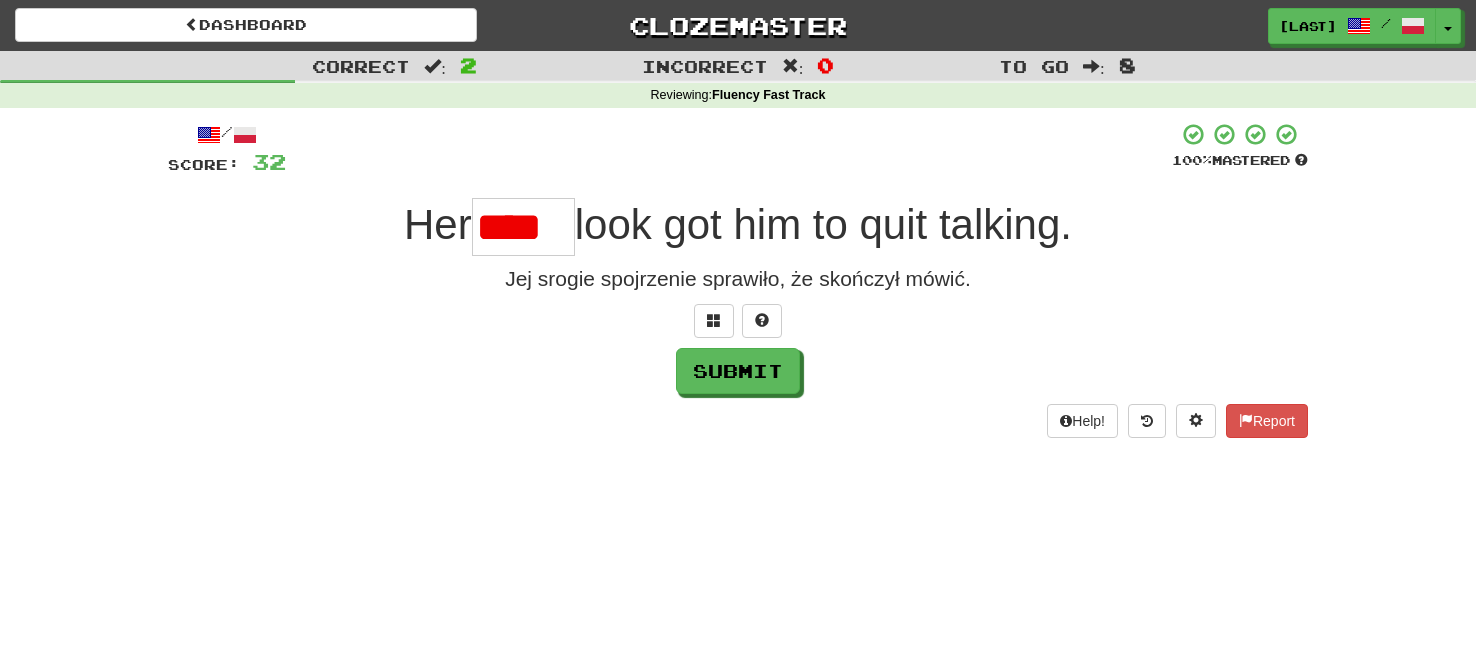 scroll, scrollTop: 0, scrollLeft: 0, axis: both 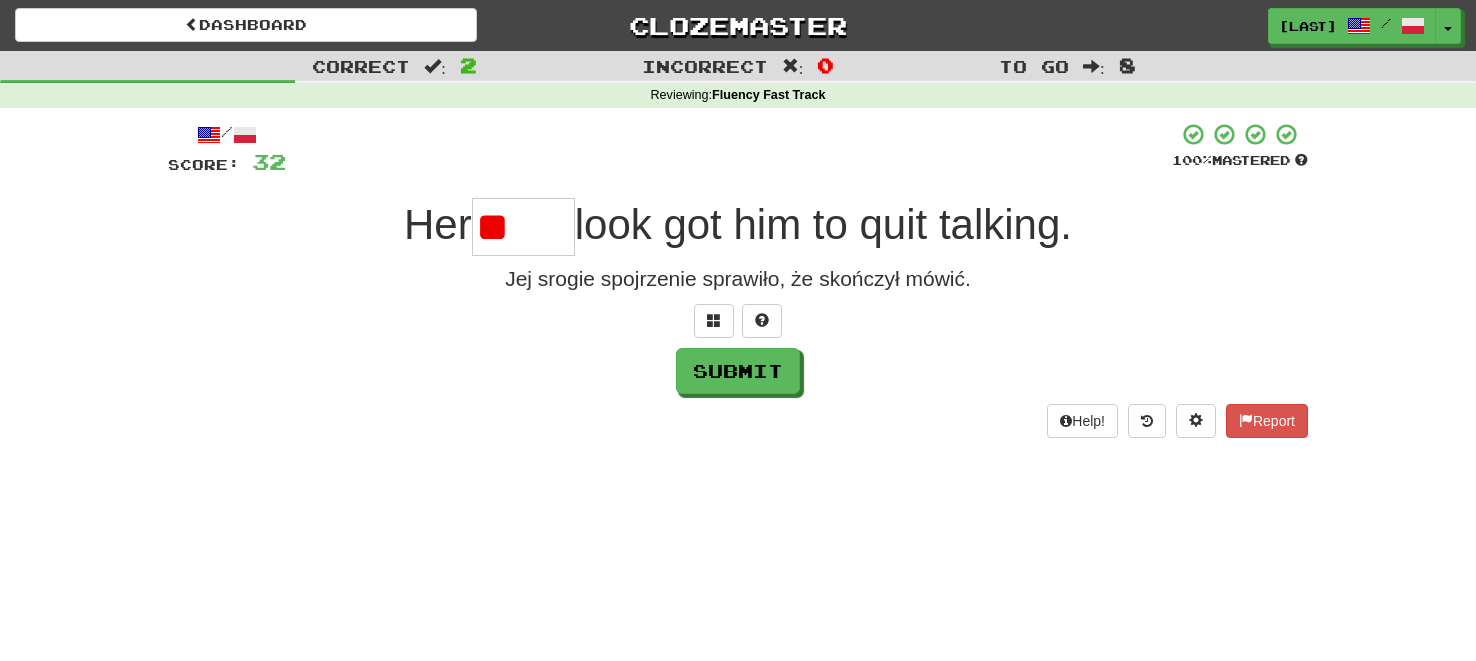 type on "*" 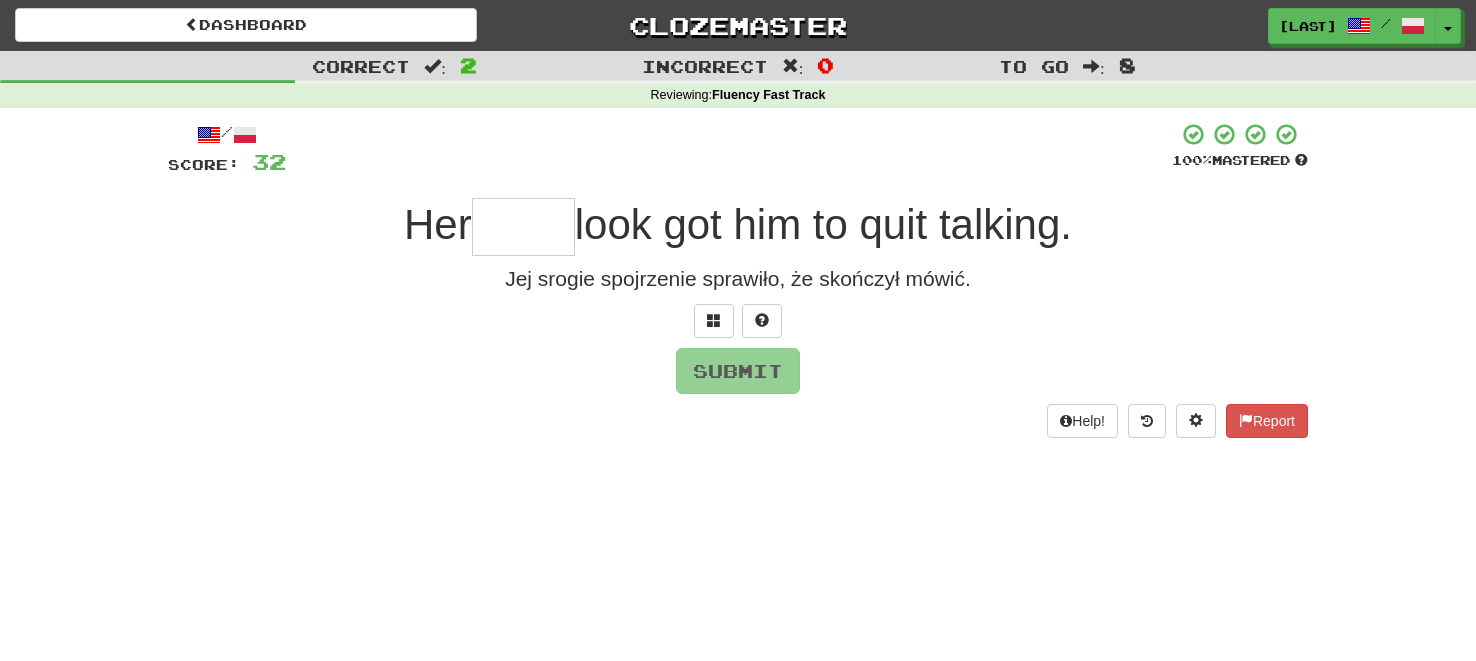 type on "*" 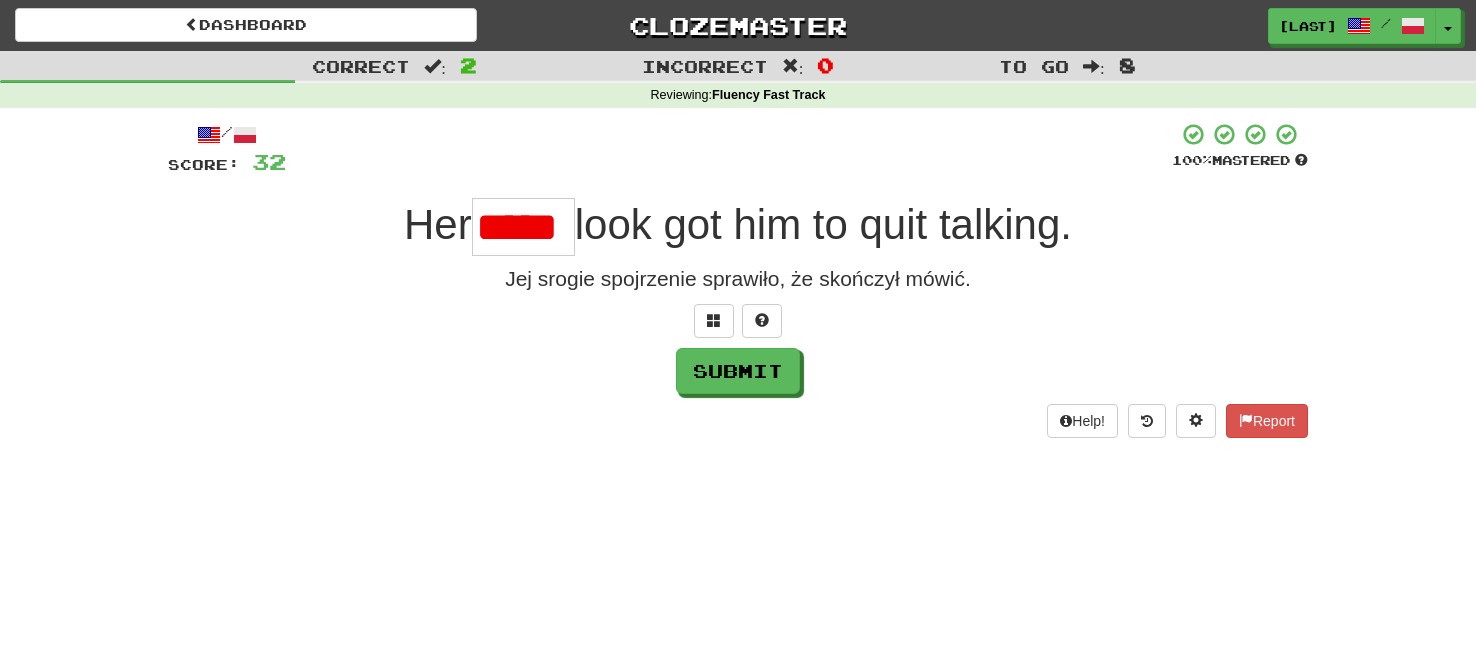 scroll, scrollTop: 0, scrollLeft: 0, axis: both 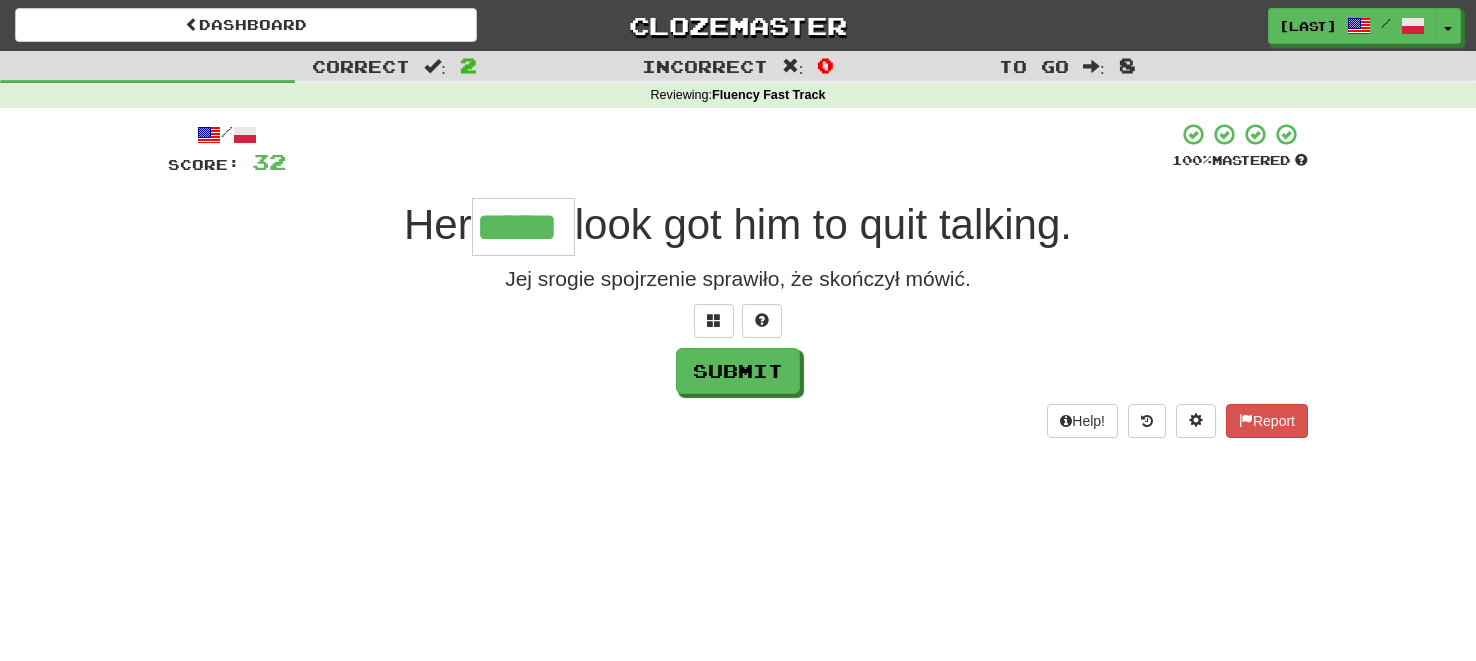 type on "*****" 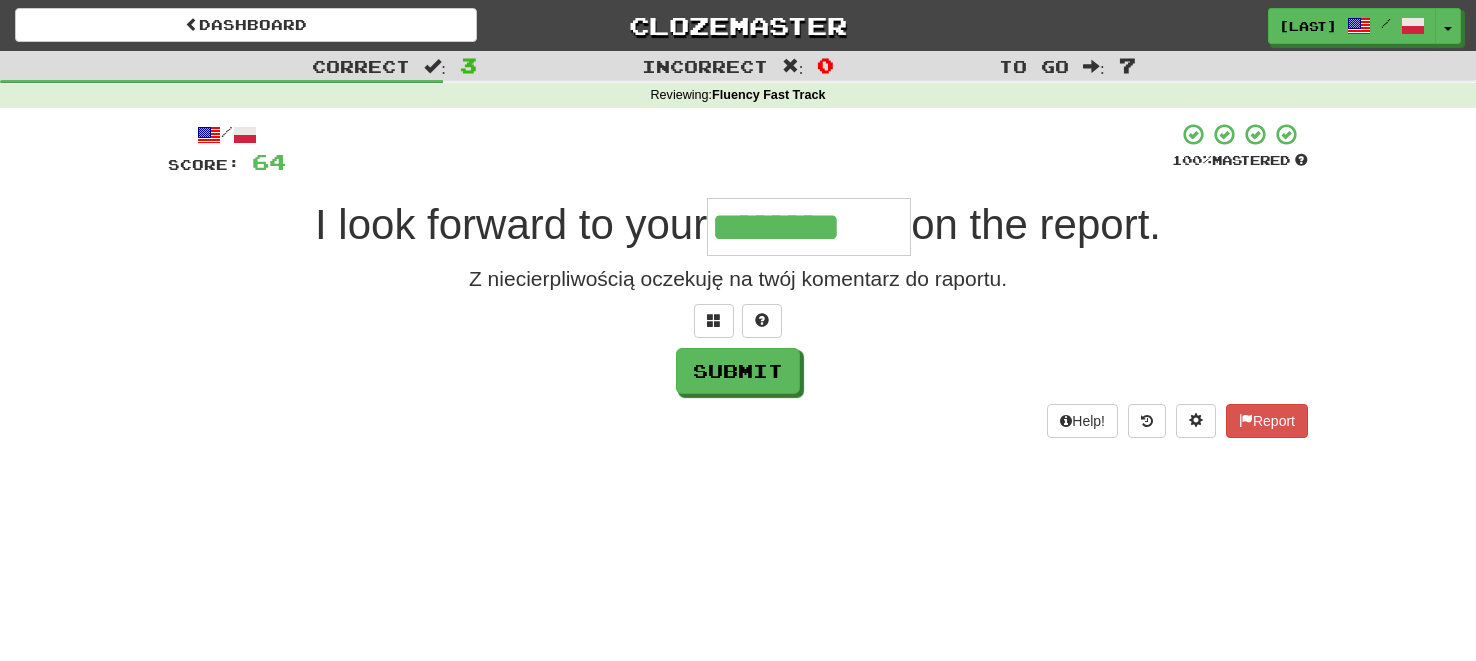 type on "********" 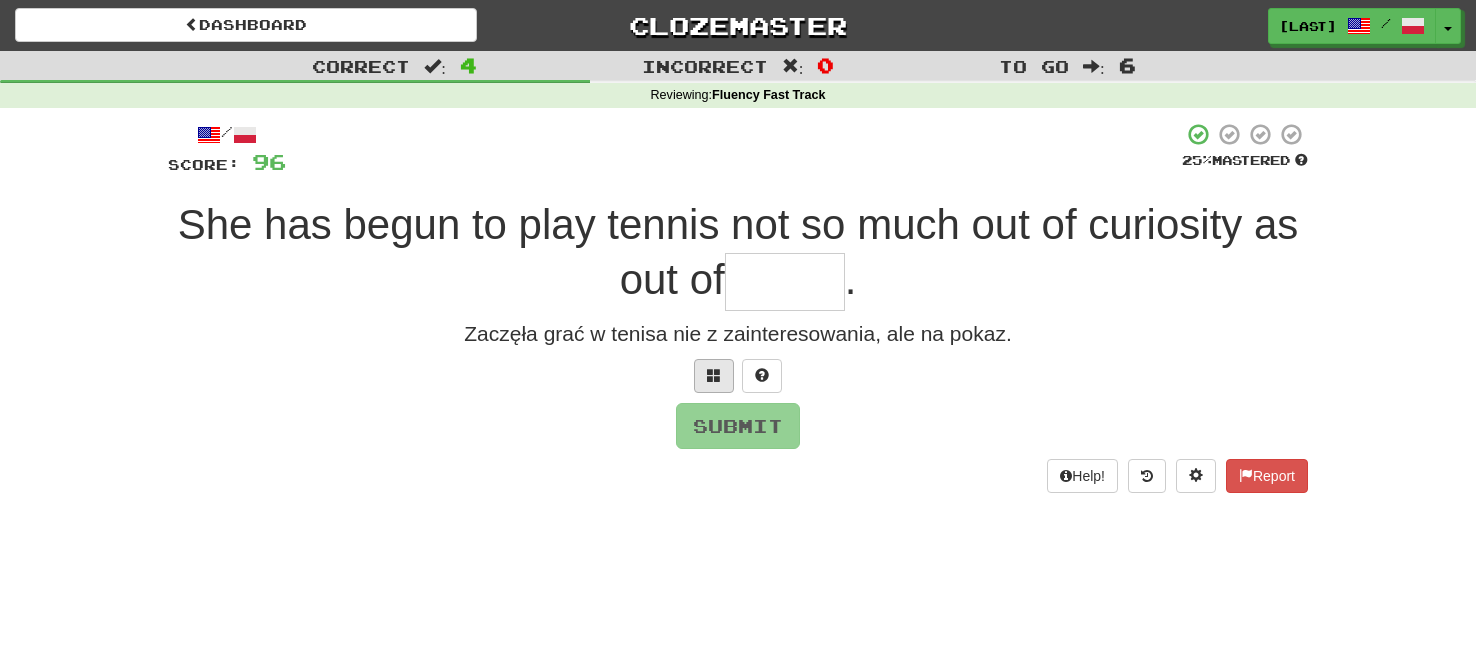 drag, startPoint x: 689, startPoint y: 356, endPoint x: 713, endPoint y: 380, distance: 33.941124 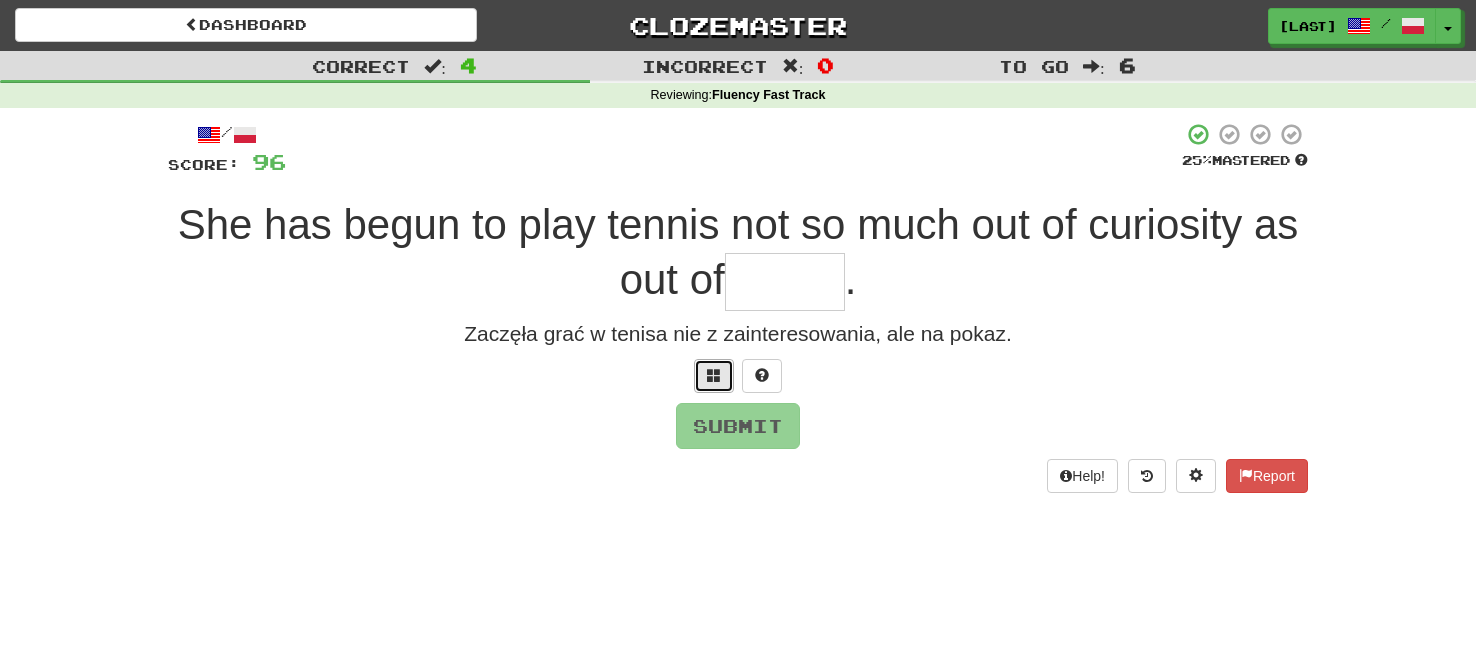 click at bounding box center (714, 375) 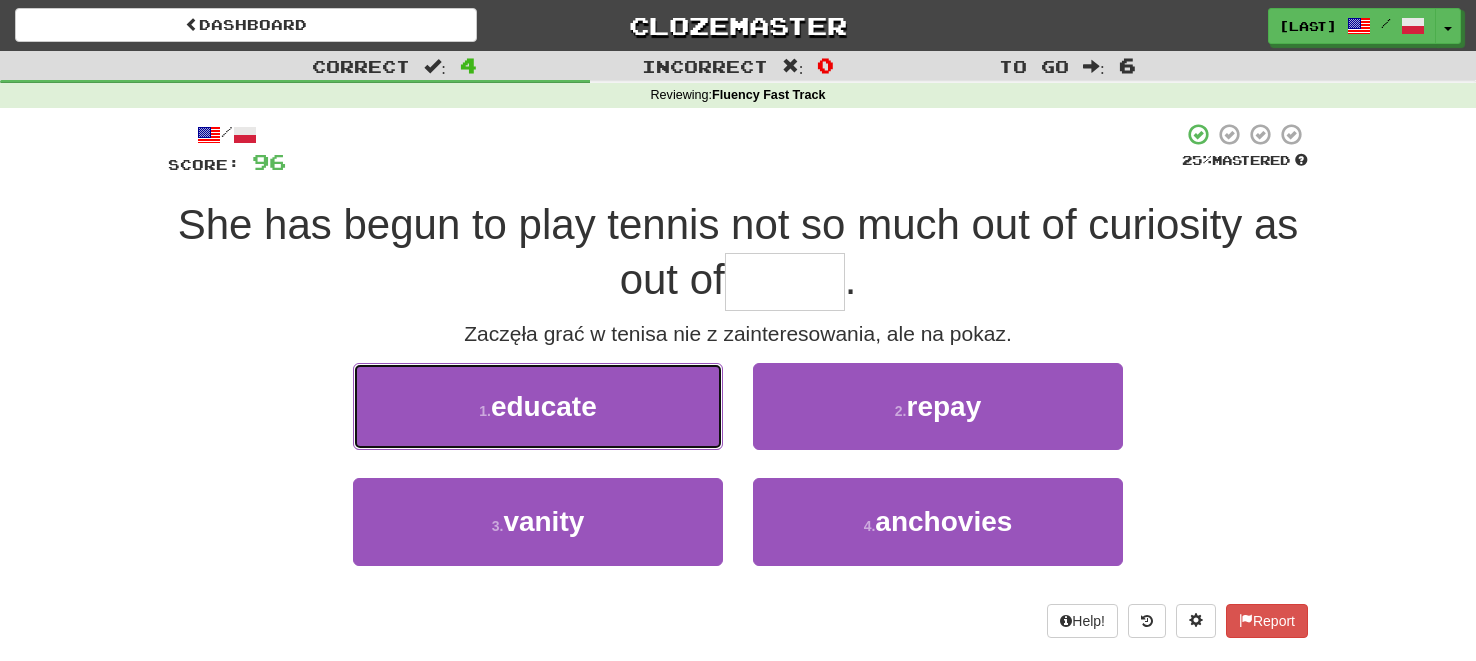 click on "1 . educate" at bounding box center [538, 406] 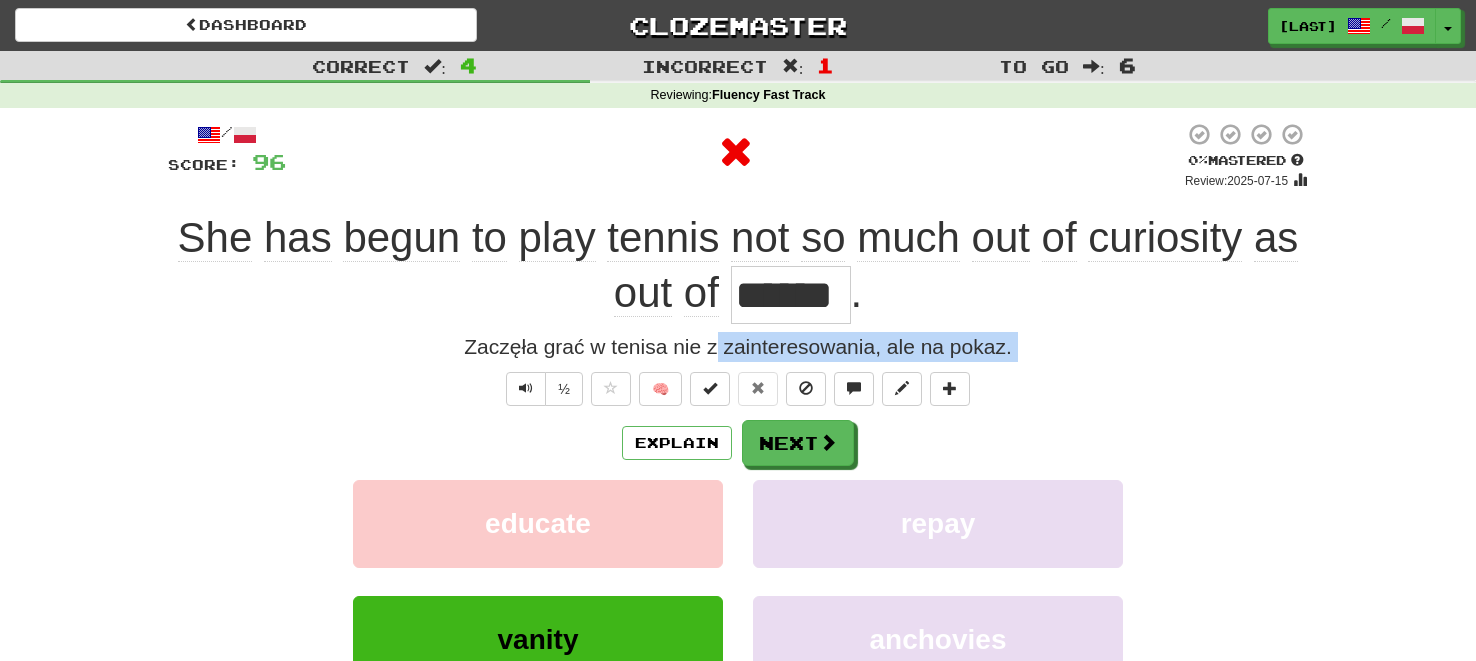 drag, startPoint x: 716, startPoint y: 371, endPoint x: 705, endPoint y: 293, distance: 78.77182 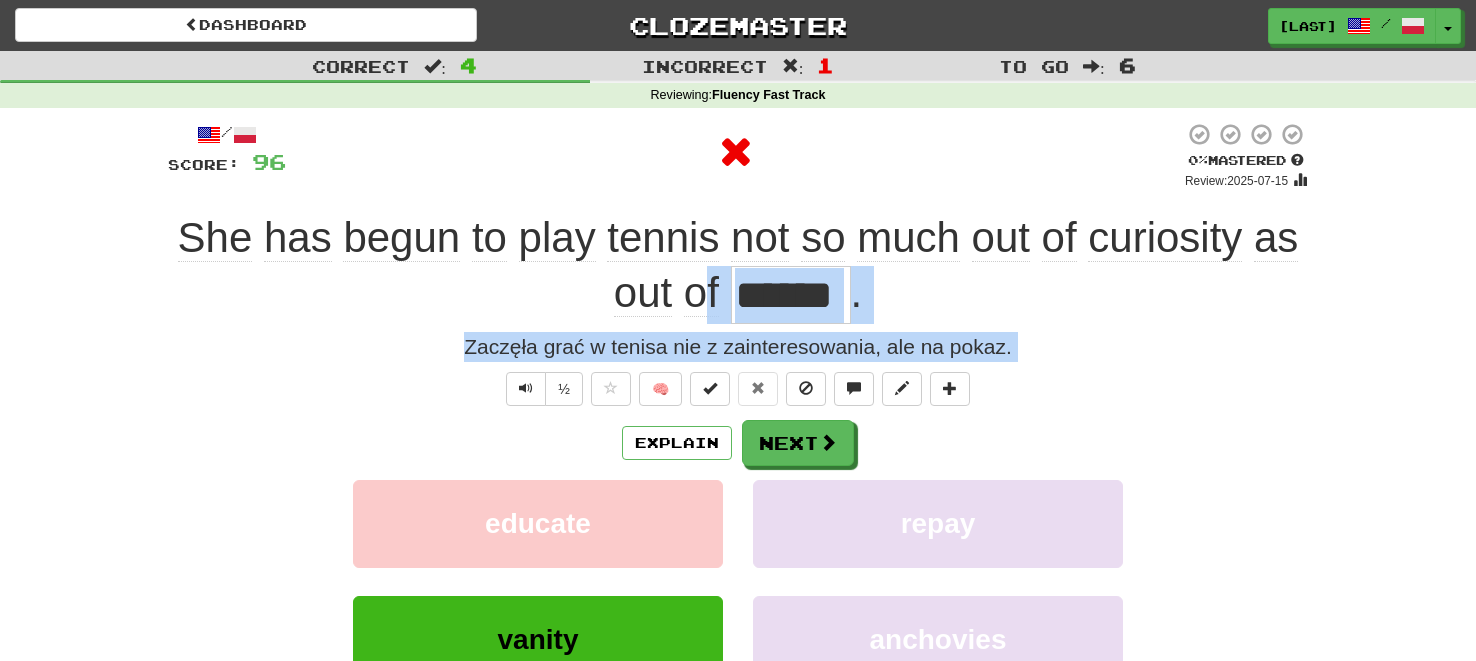 click on "of" 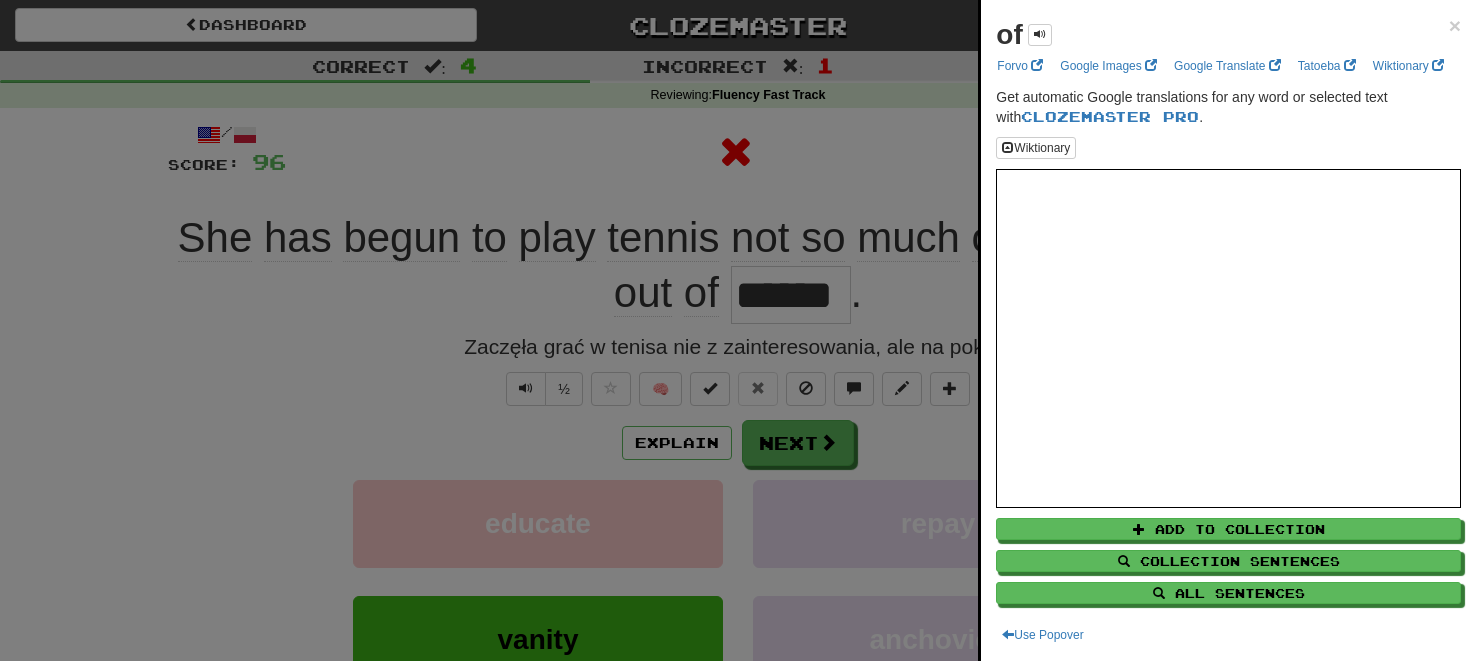 click at bounding box center (738, 330) 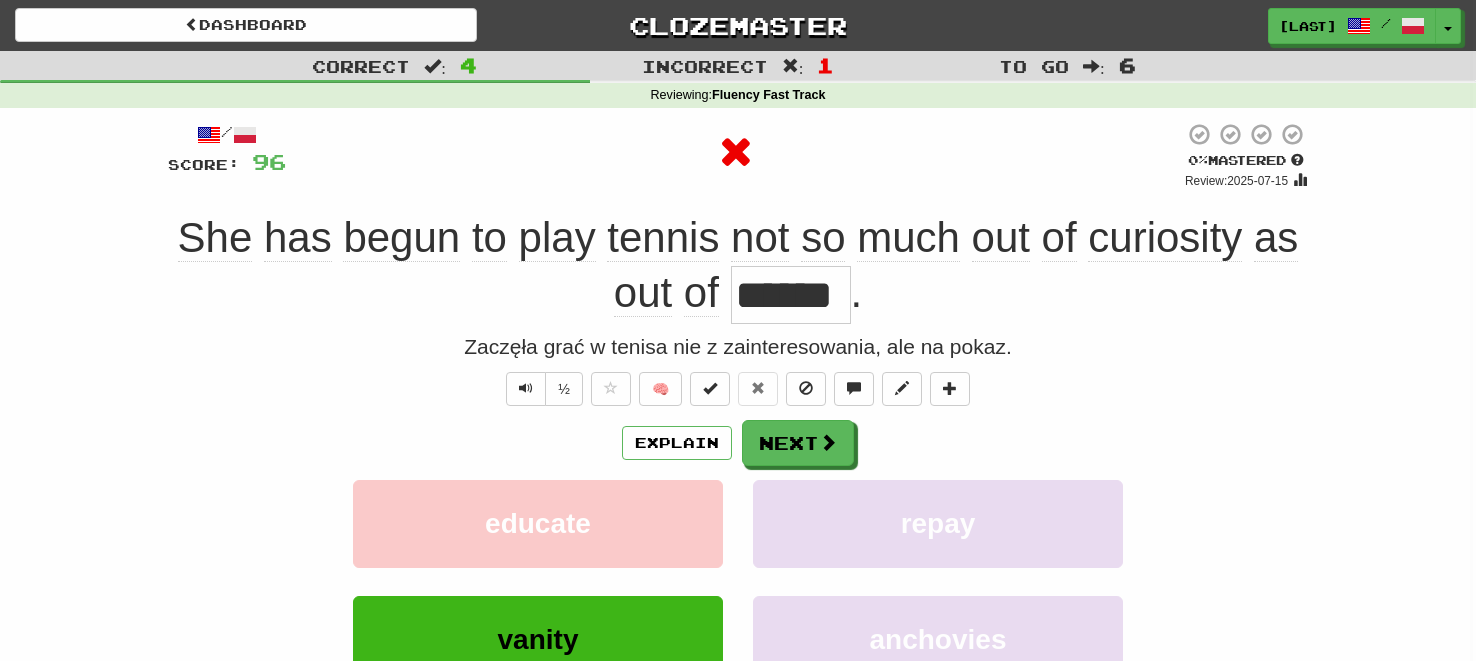 click on "out" 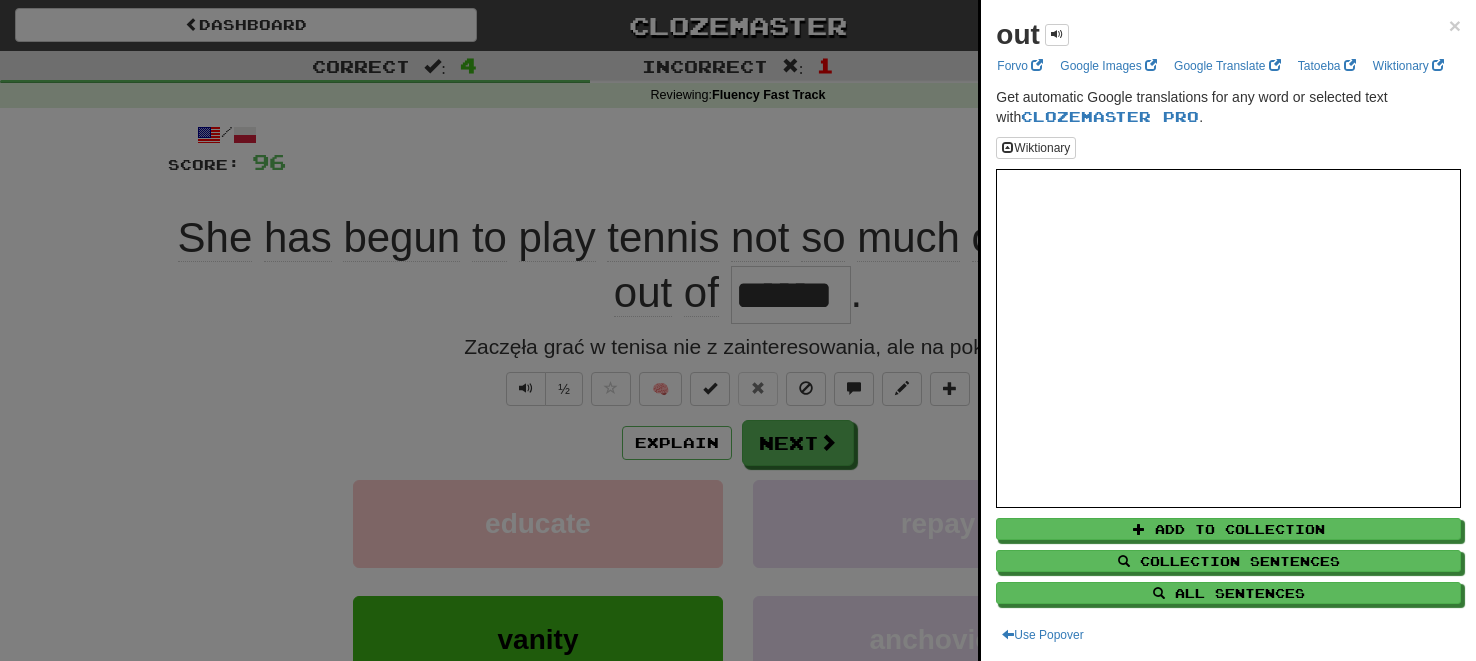 click at bounding box center [738, 330] 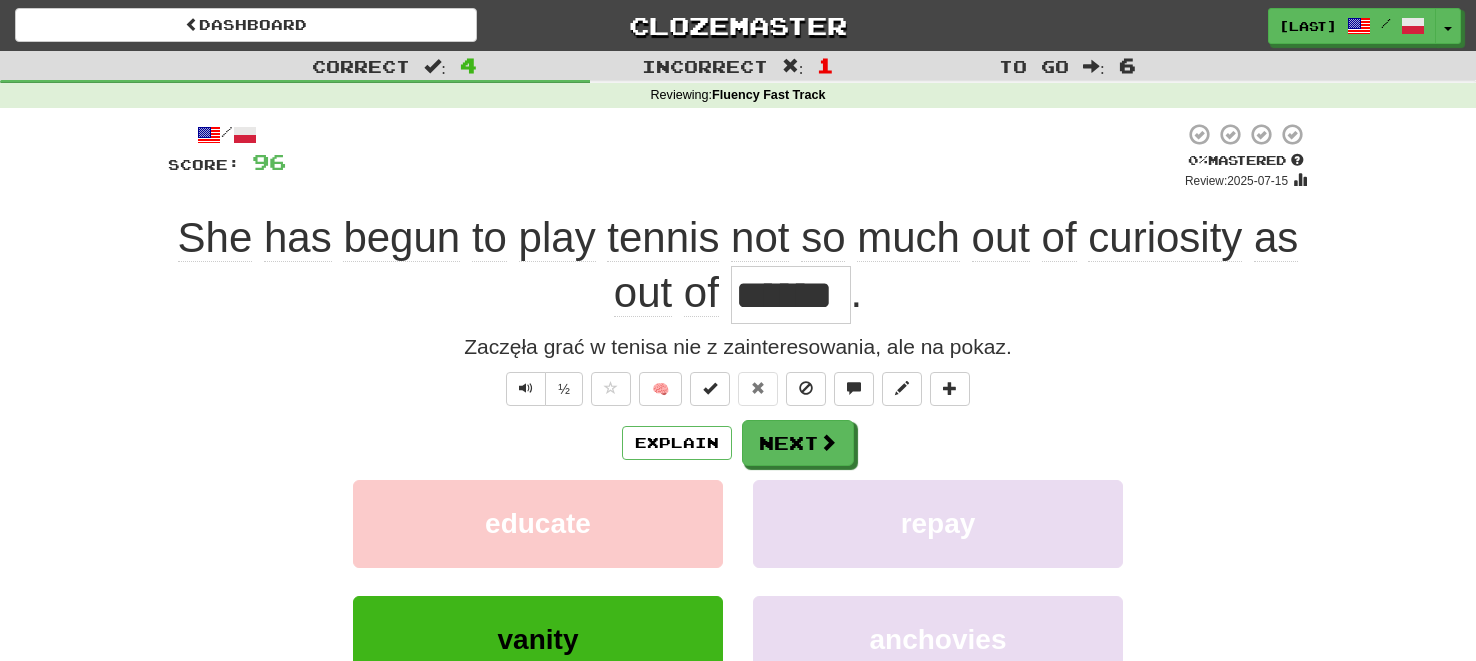 click on "out" 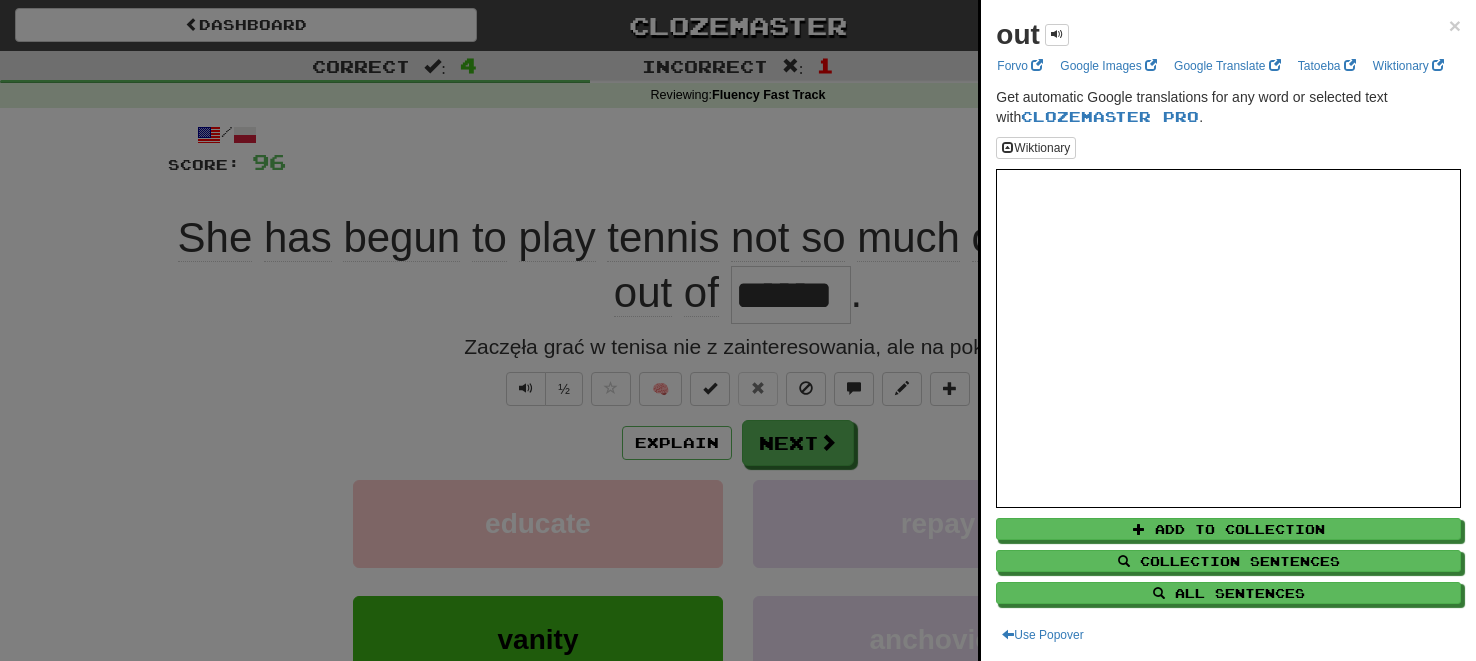click at bounding box center (738, 330) 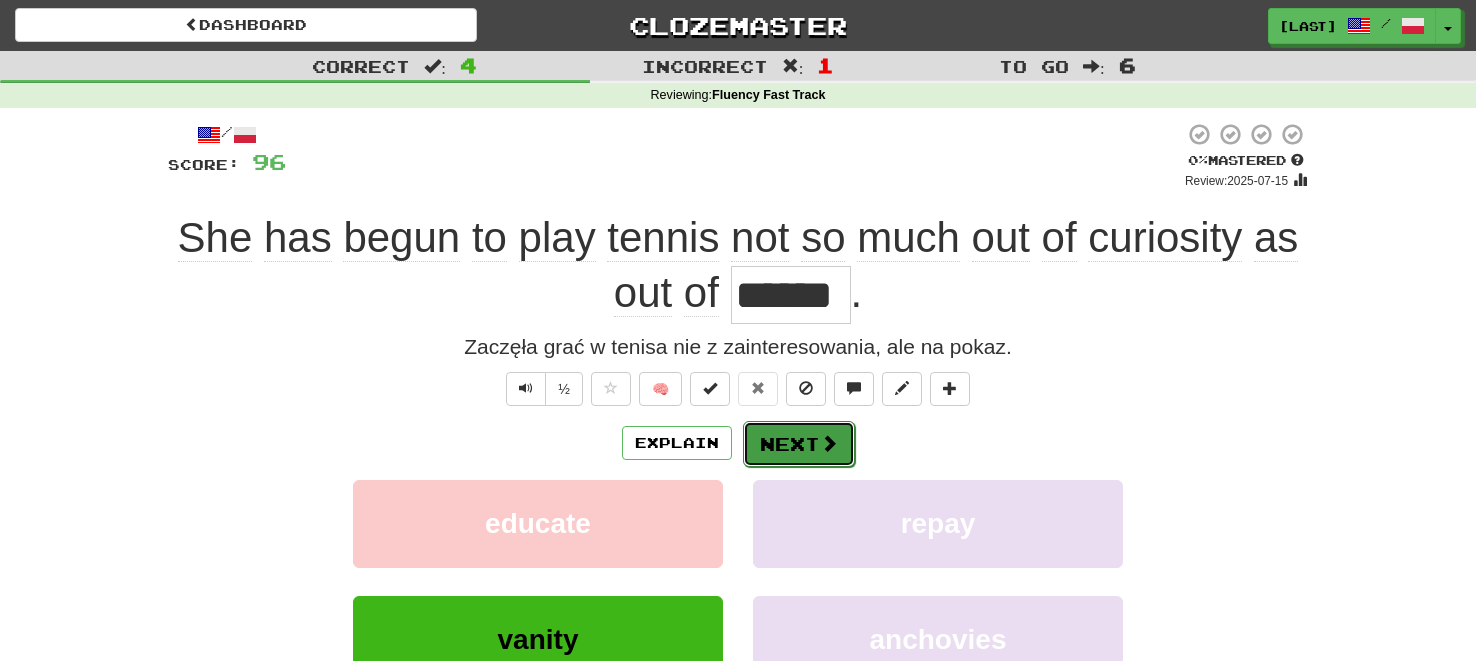 click on "Next" at bounding box center (799, 444) 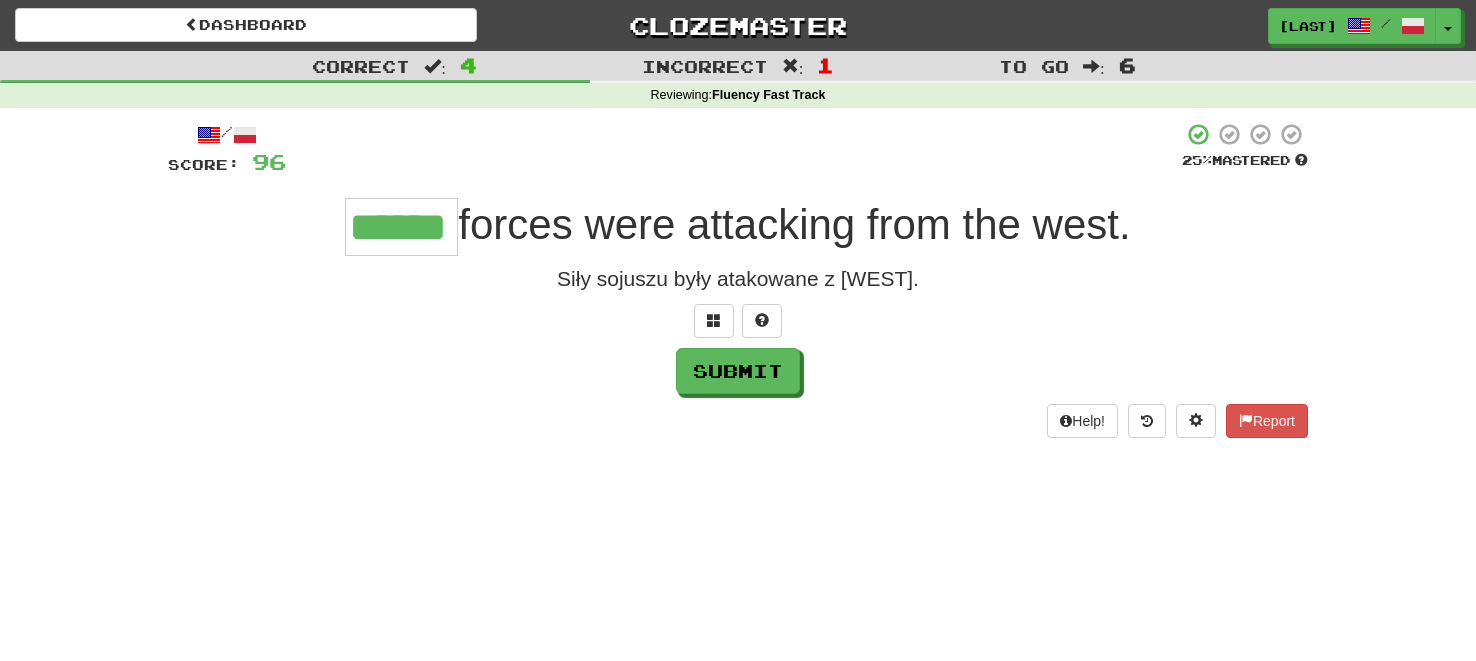 type on "******" 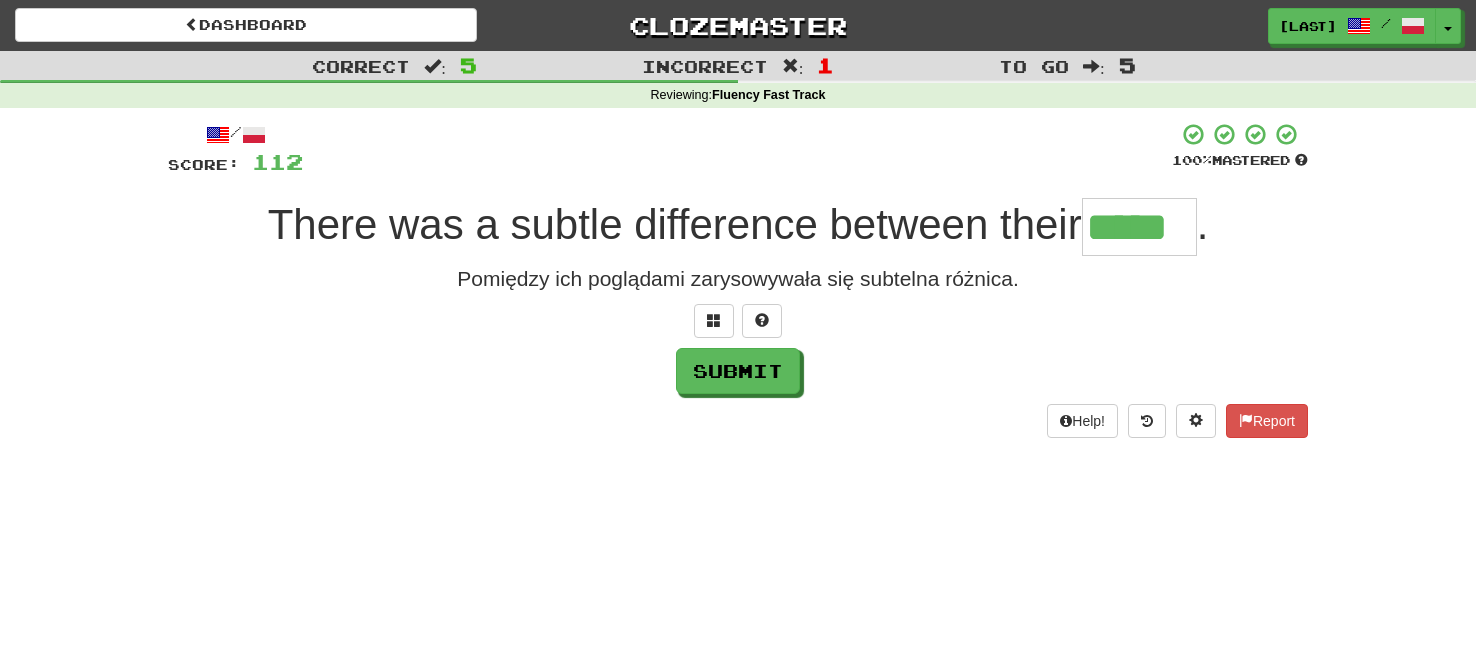 type on "*****" 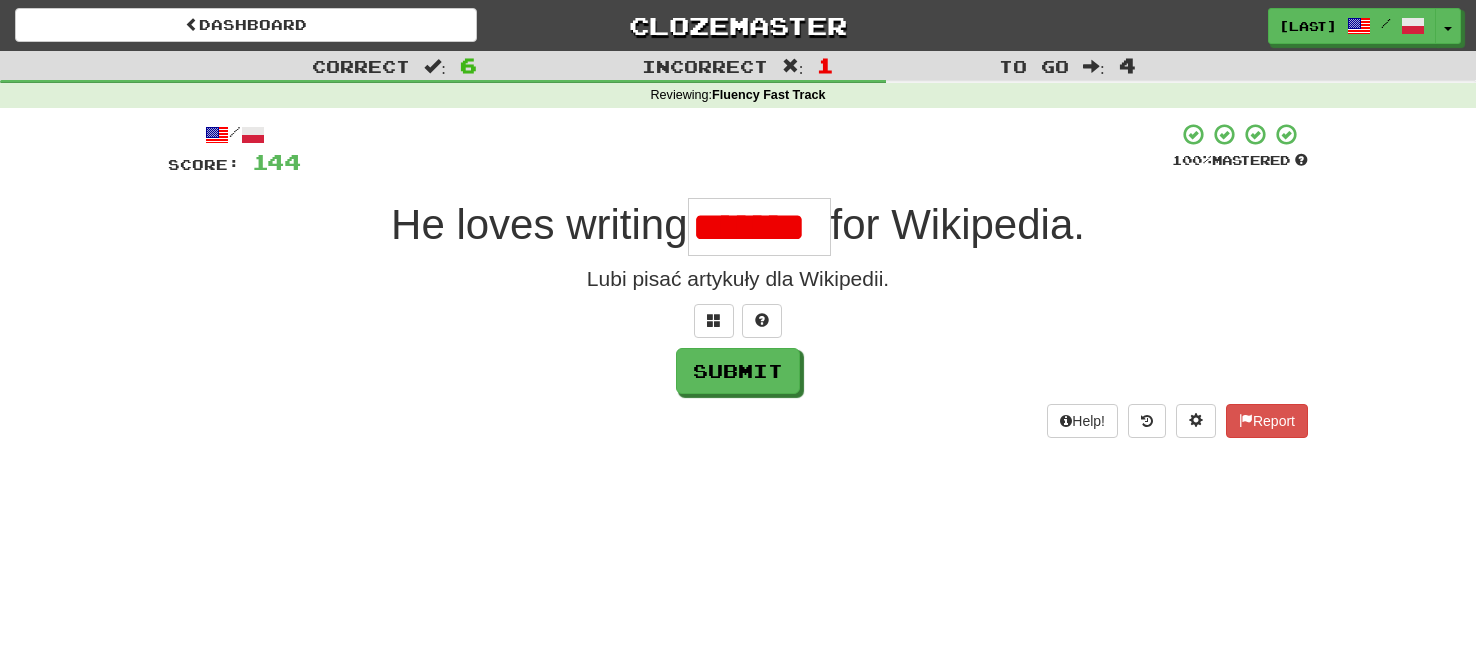 scroll, scrollTop: 0, scrollLeft: 0, axis: both 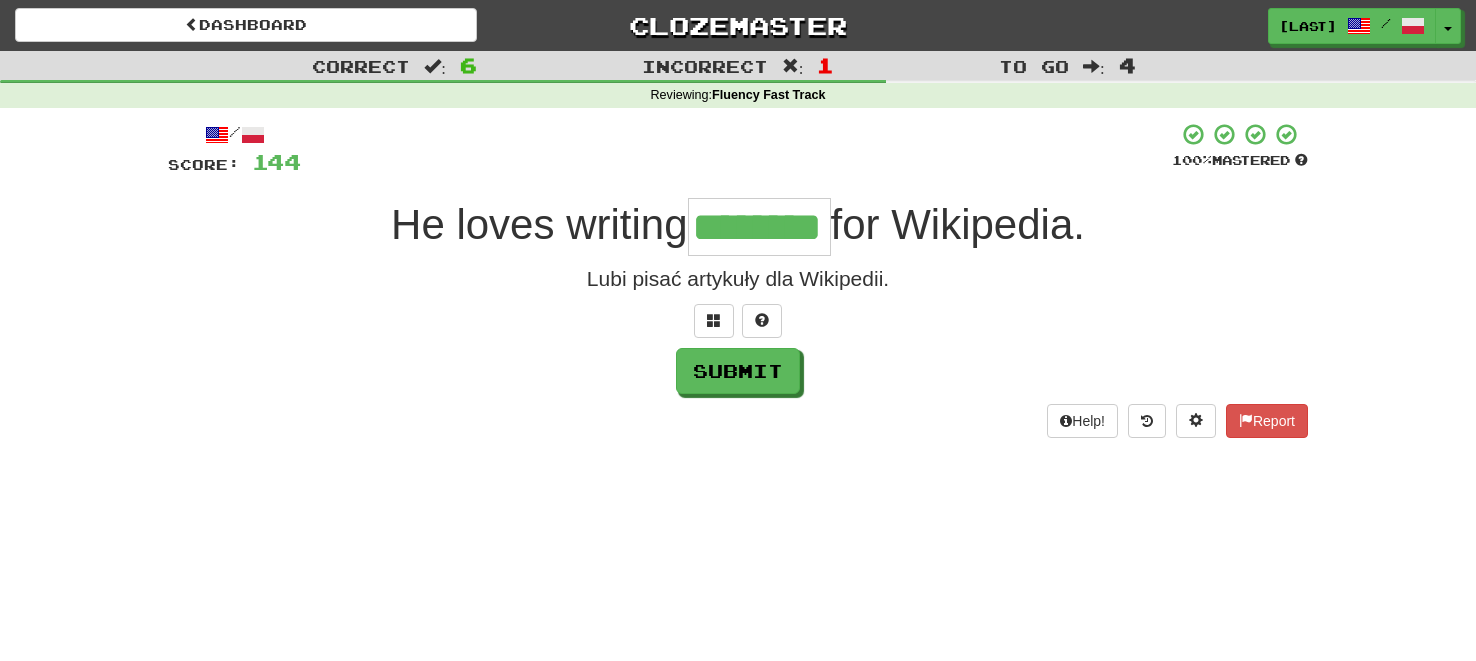 type on "********" 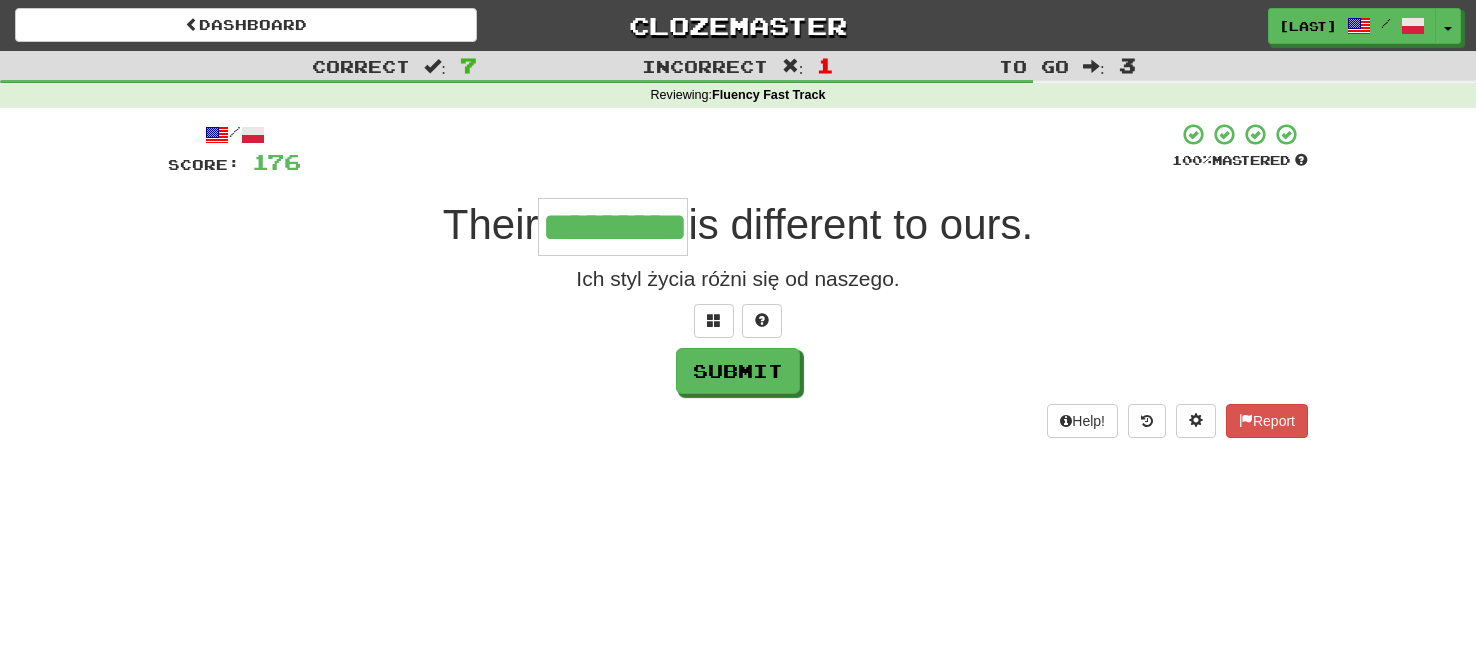 type on "*********" 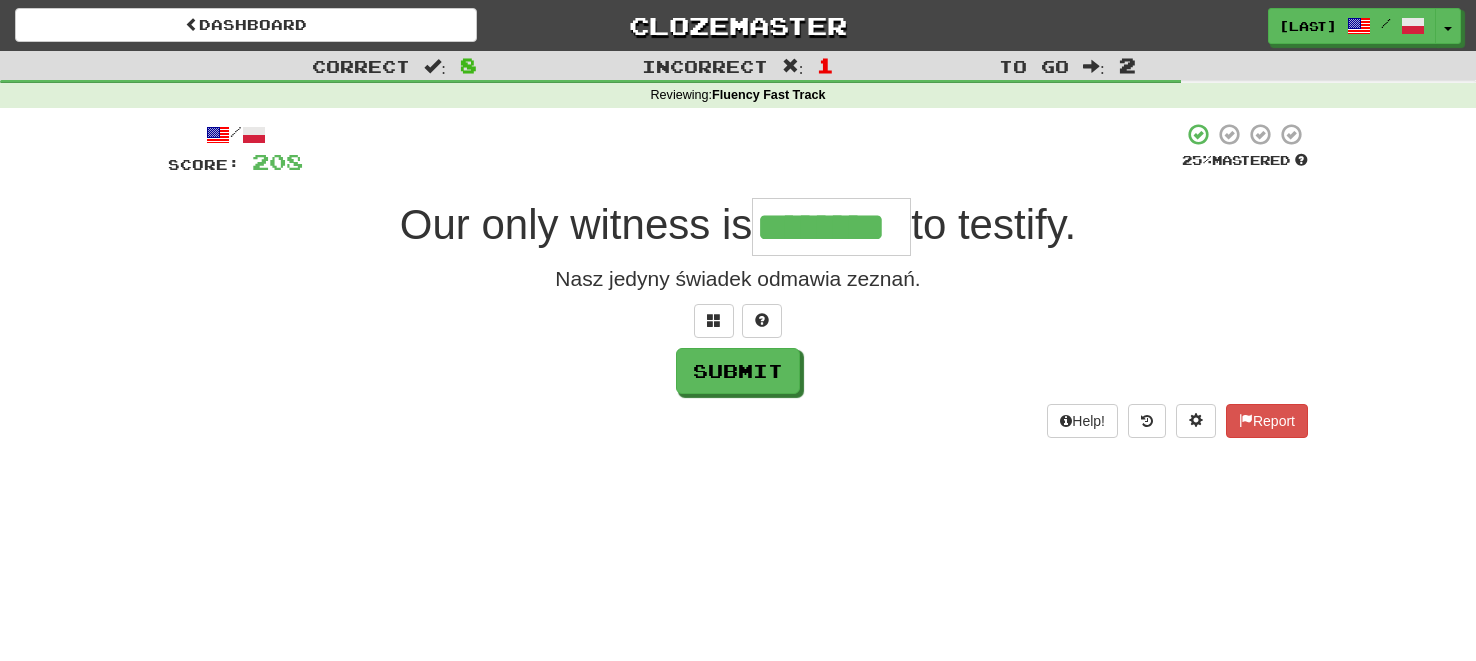 type on "********" 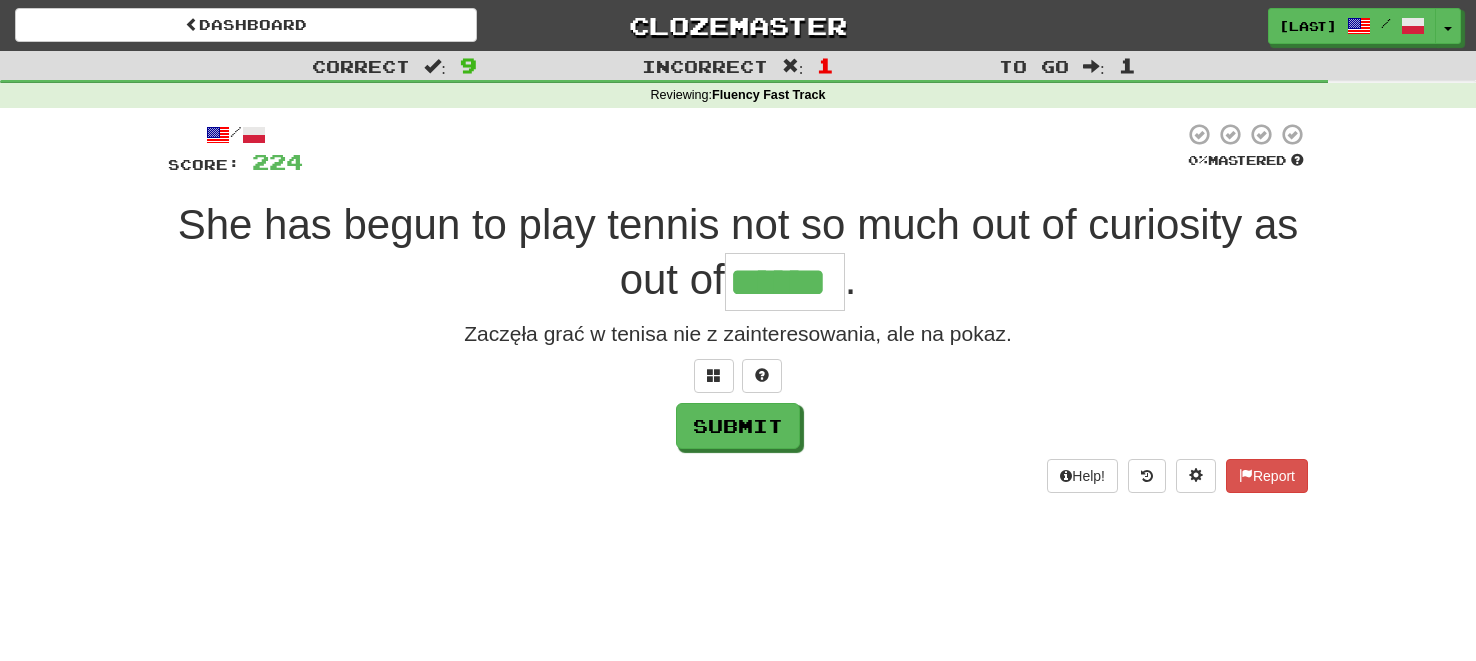 type on "******" 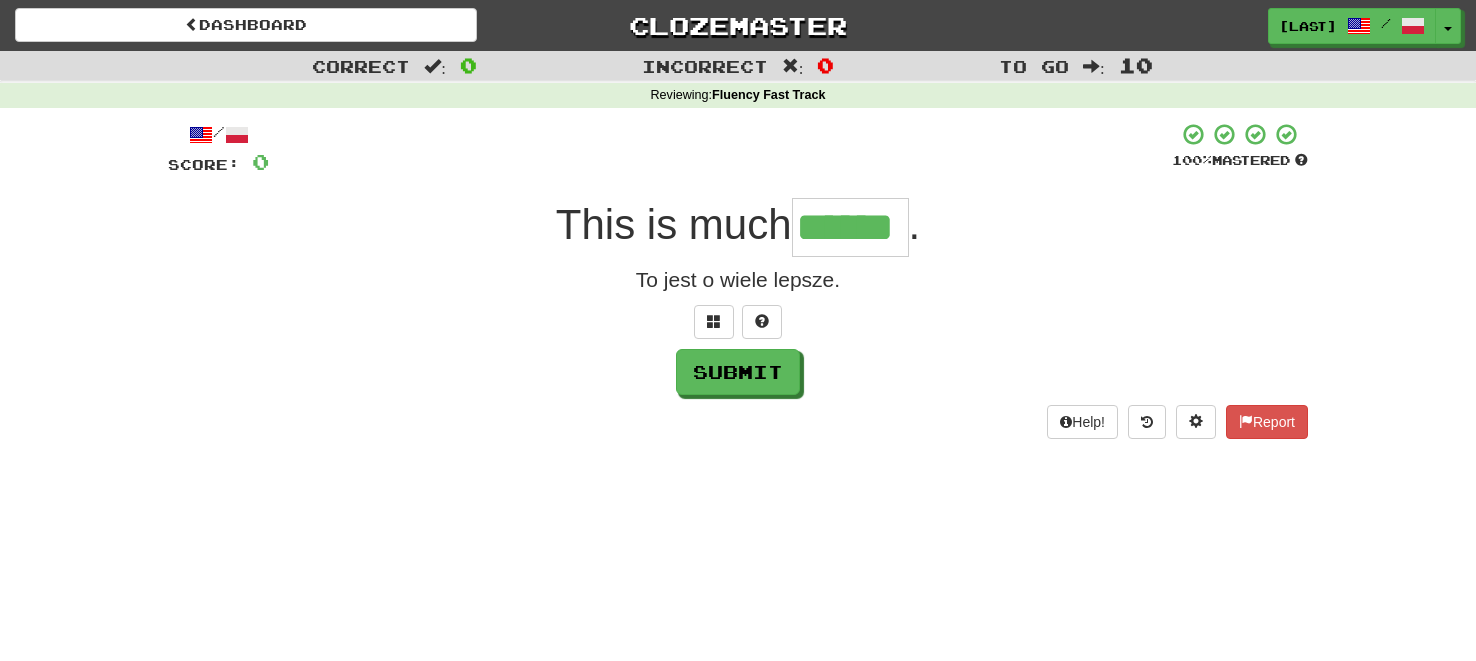 type on "******" 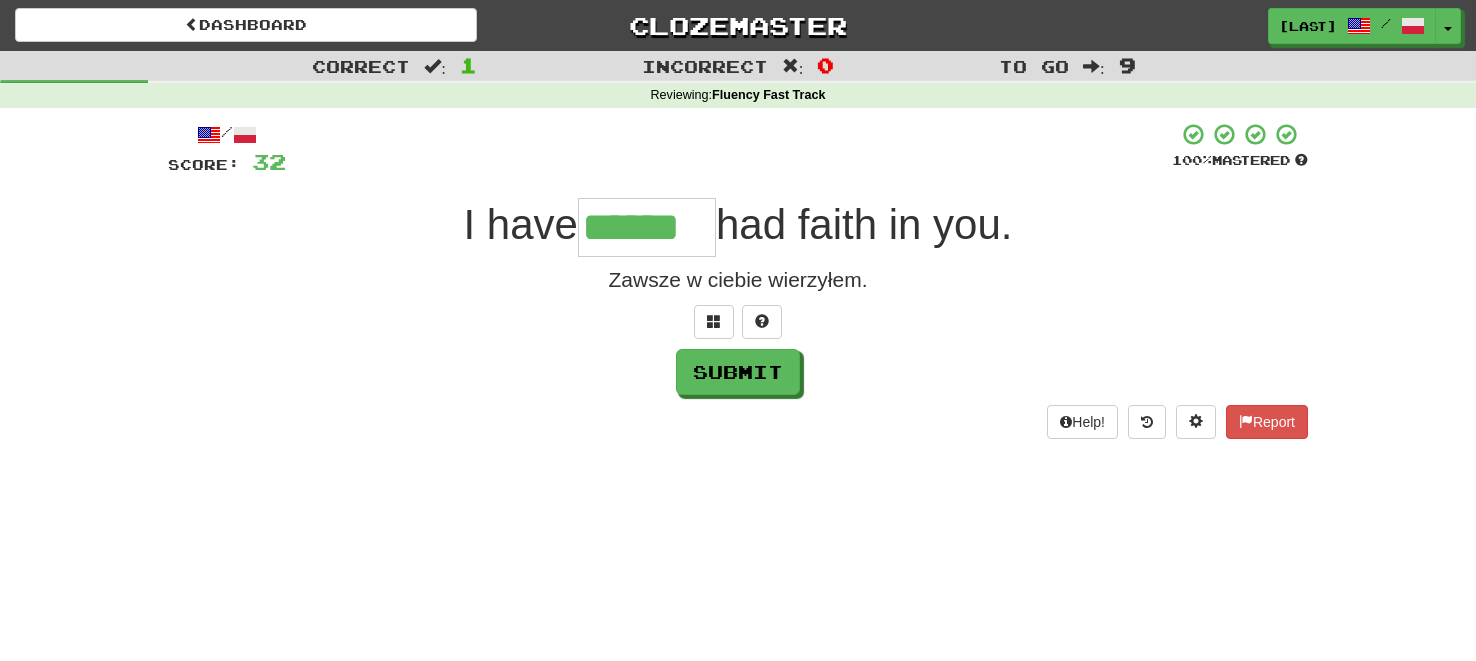 type on "******" 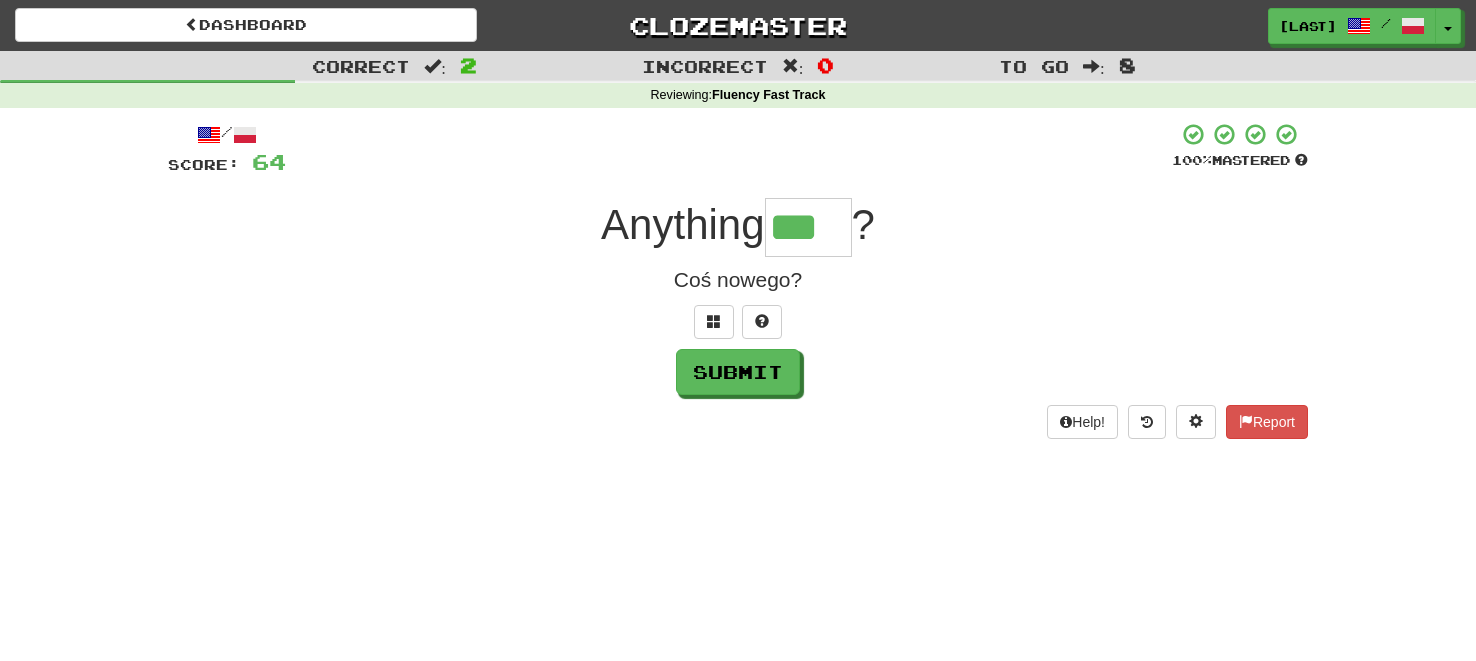 type on "***" 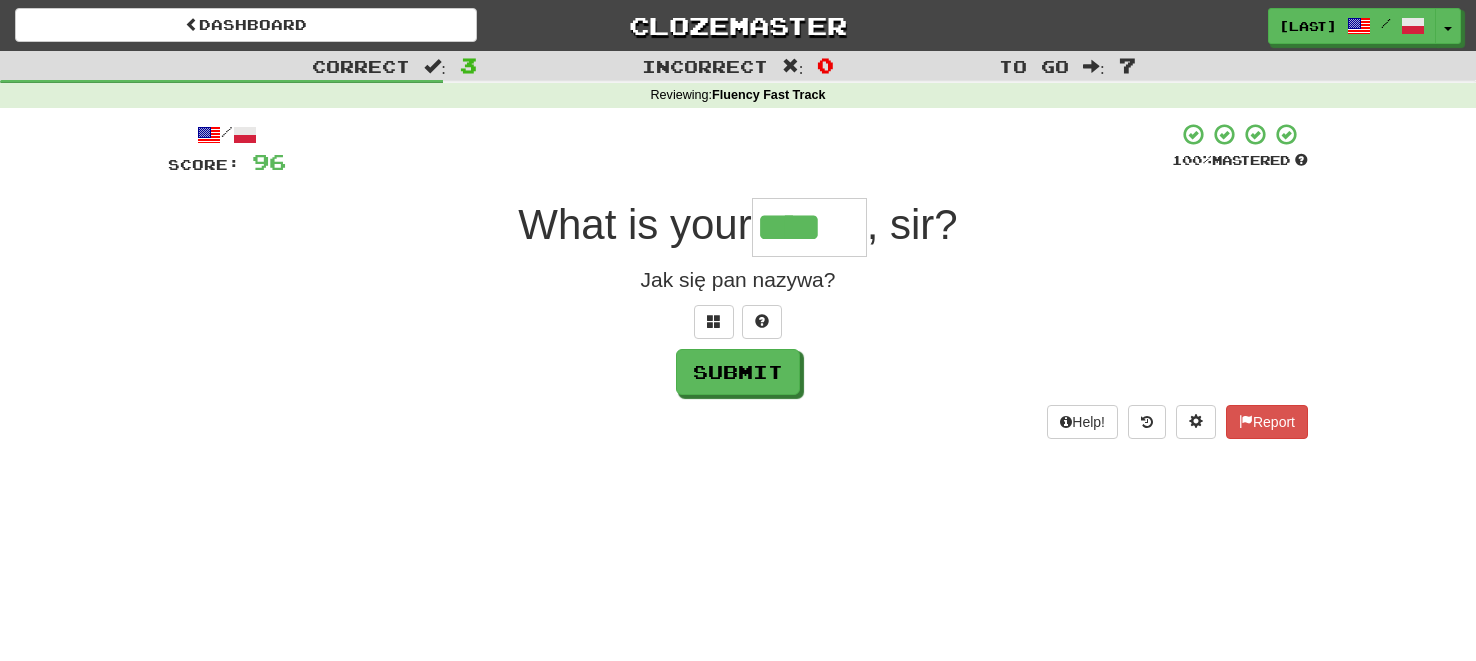 type on "****" 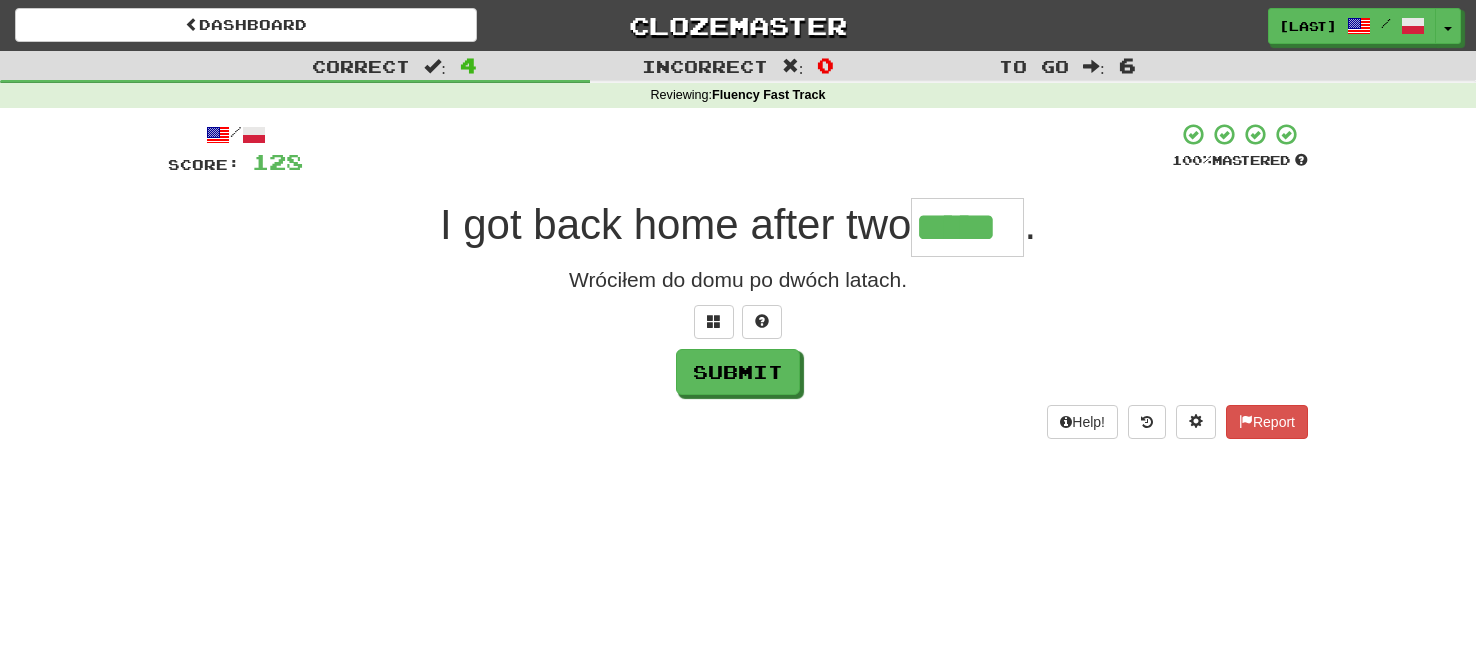 type on "*****" 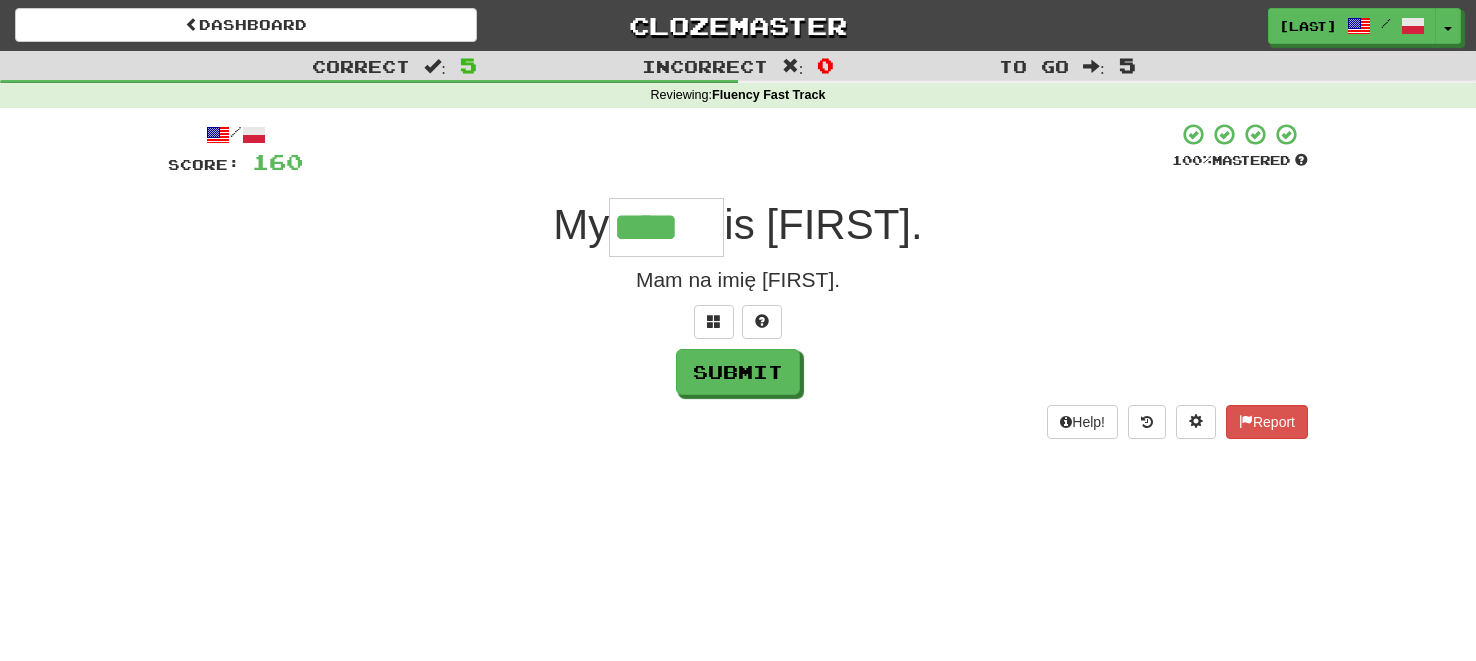 type on "****" 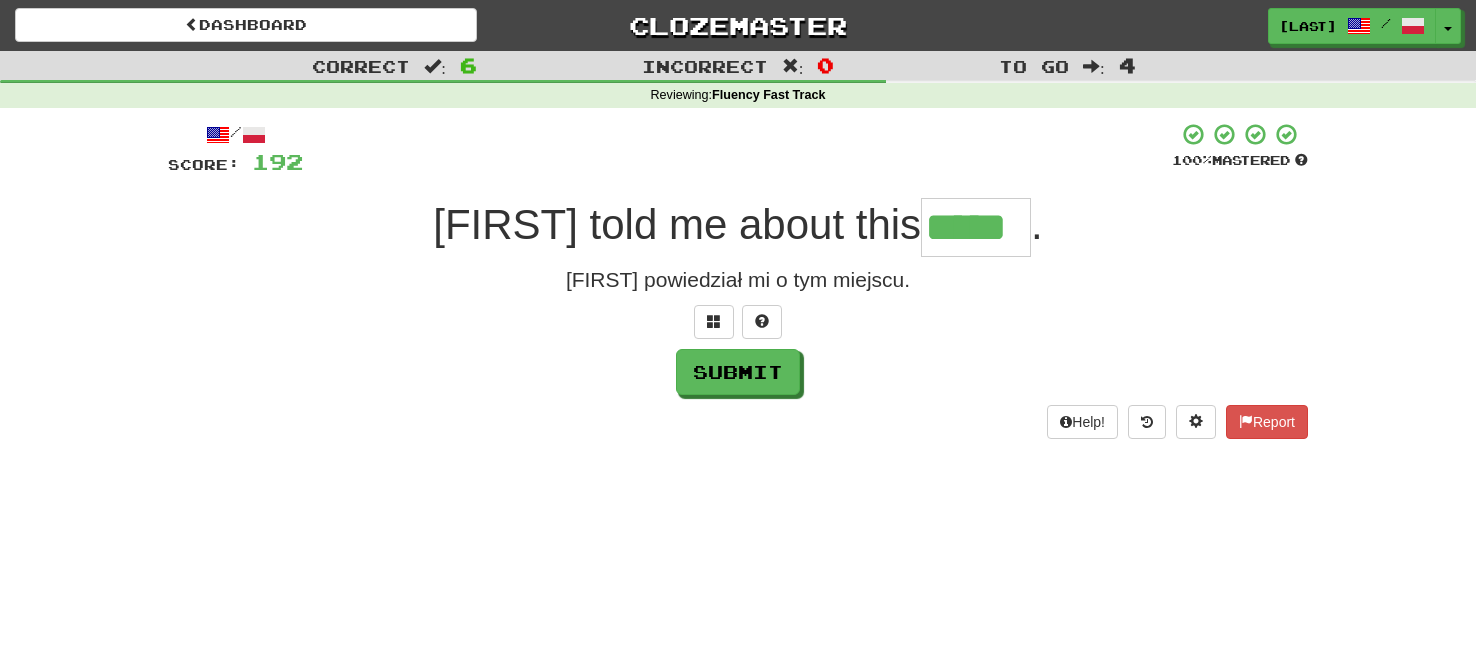 type on "*****" 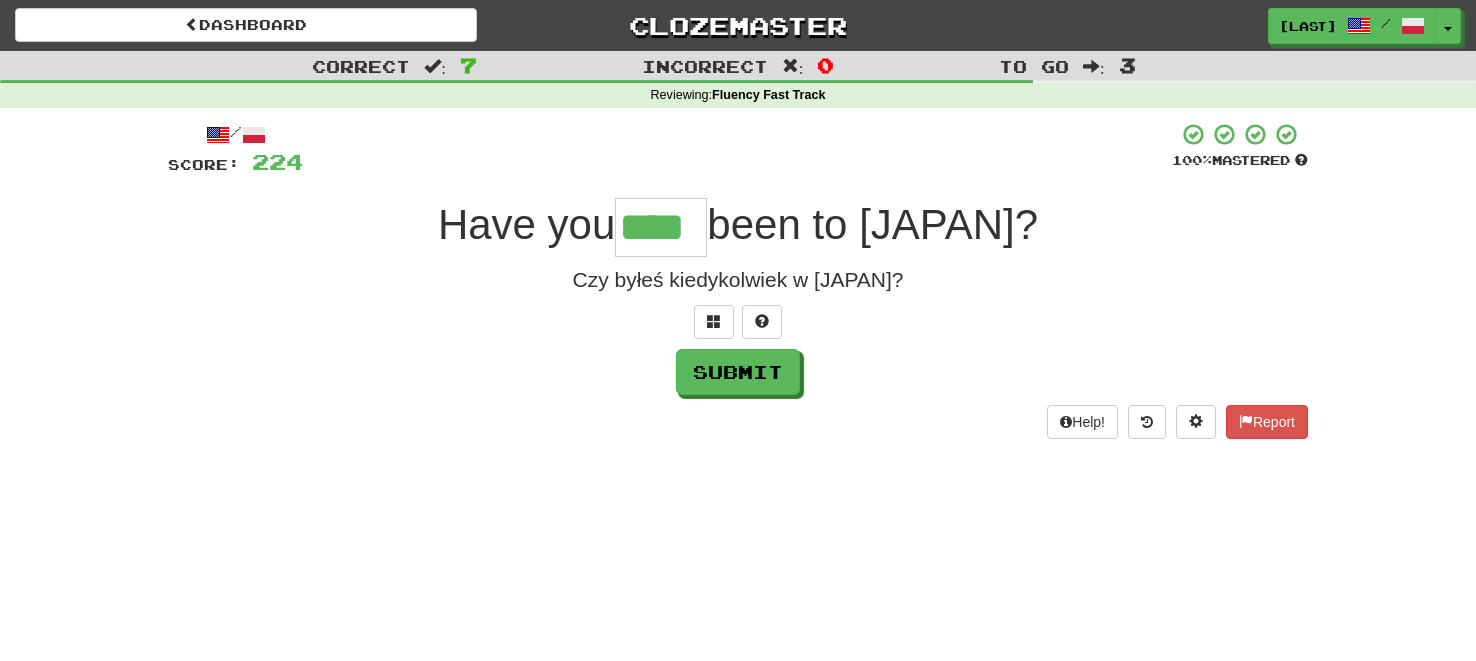 type on "****" 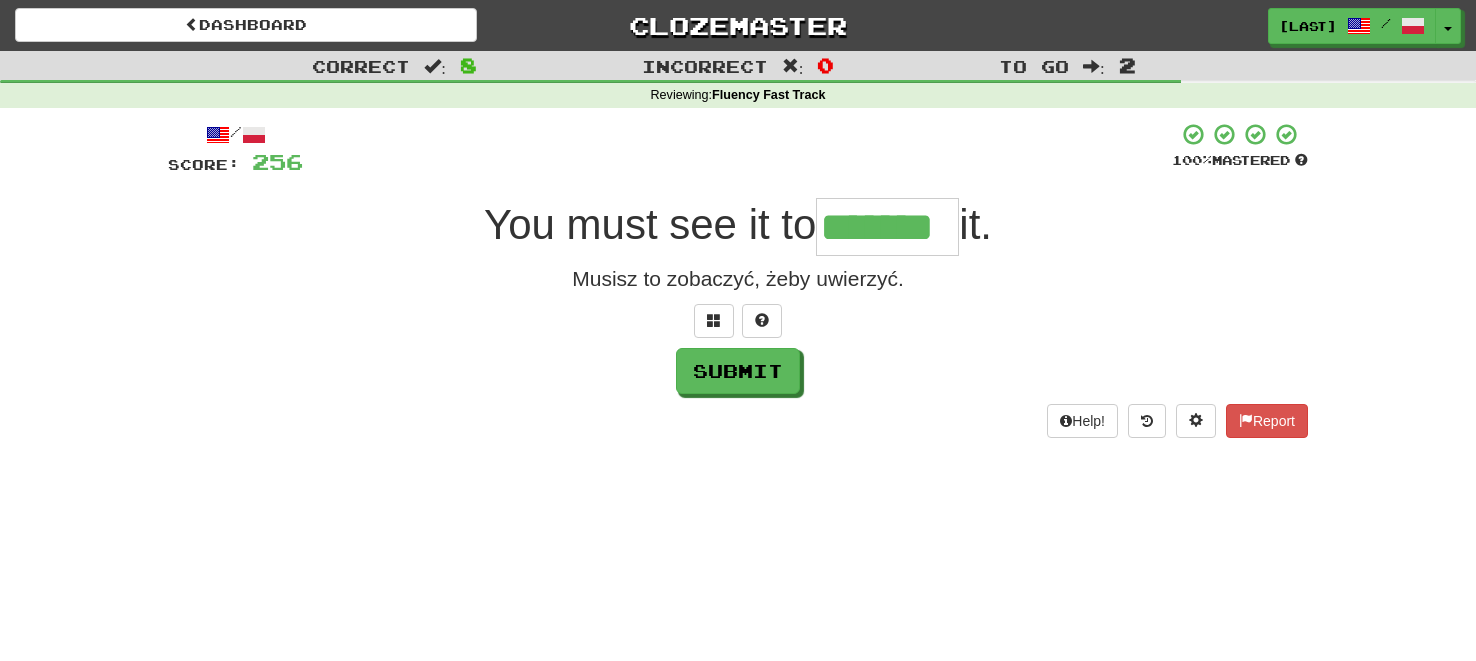 scroll, scrollTop: 0, scrollLeft: 0, axis: both 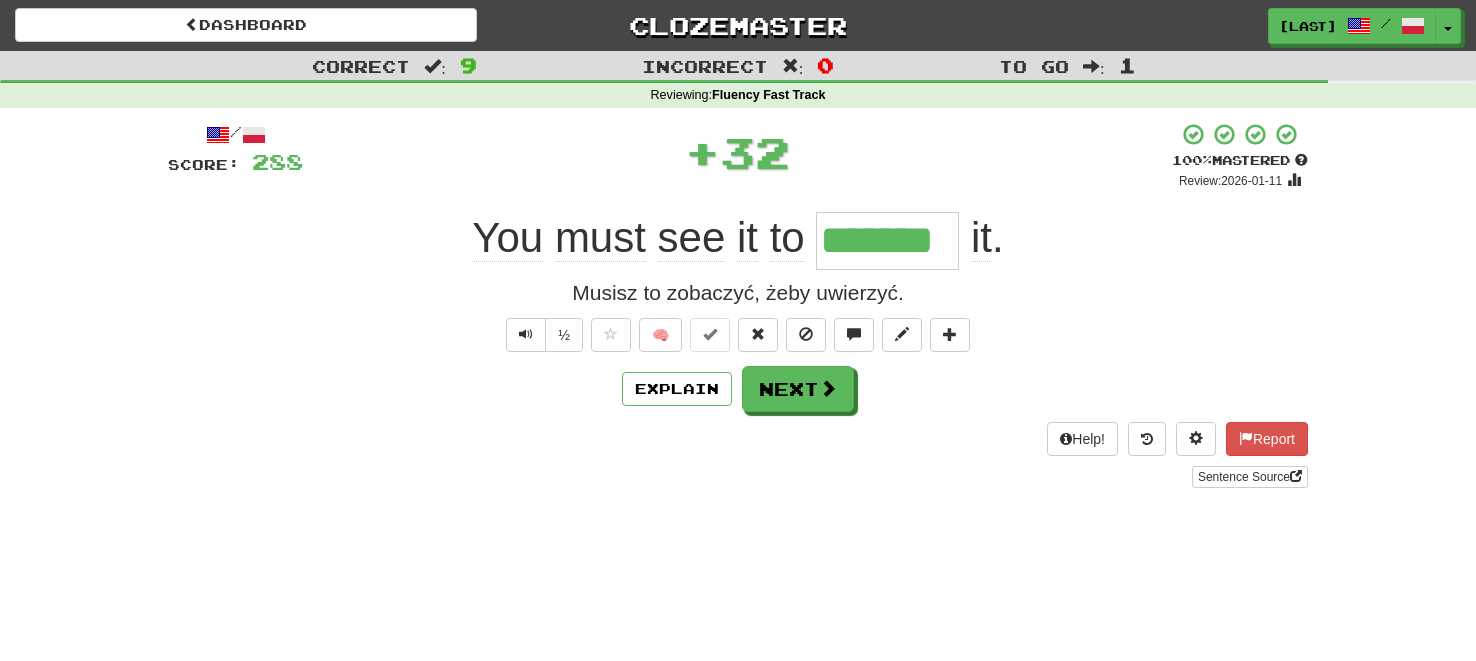 type 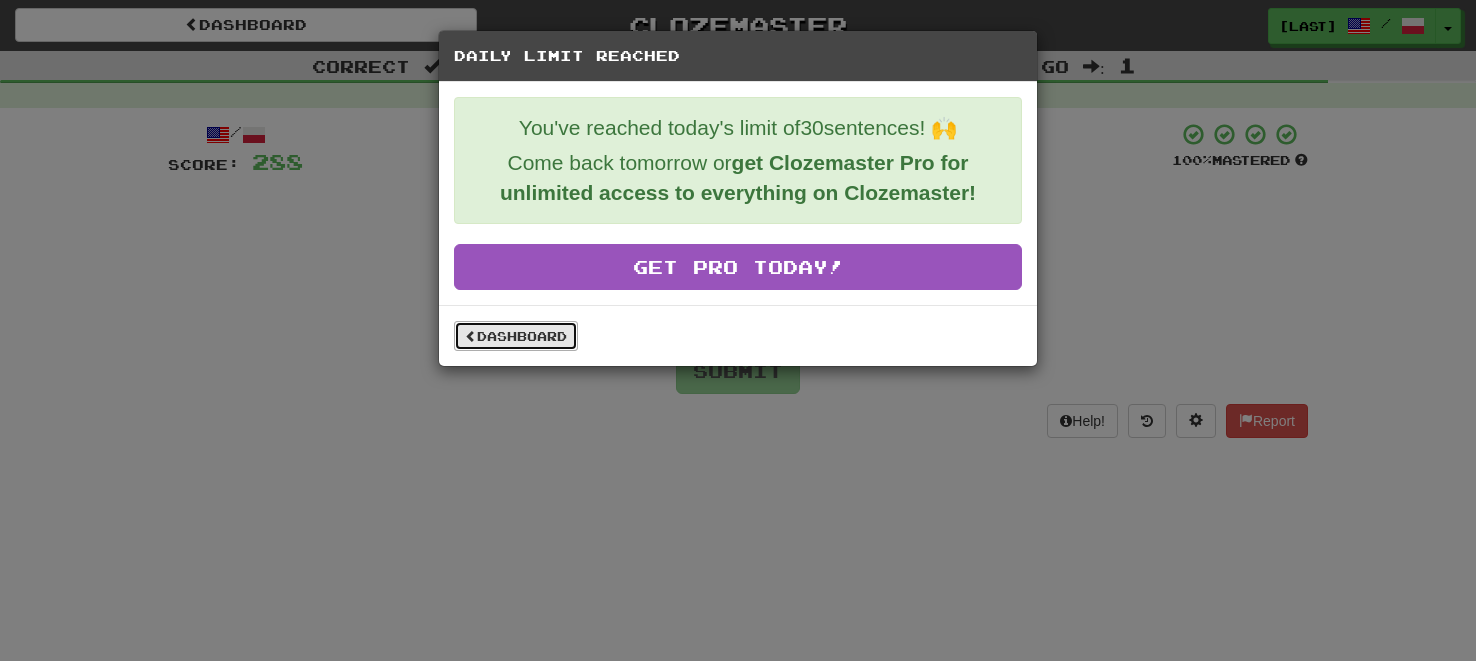click on "Dashboard" at bounding box center [516, 336] 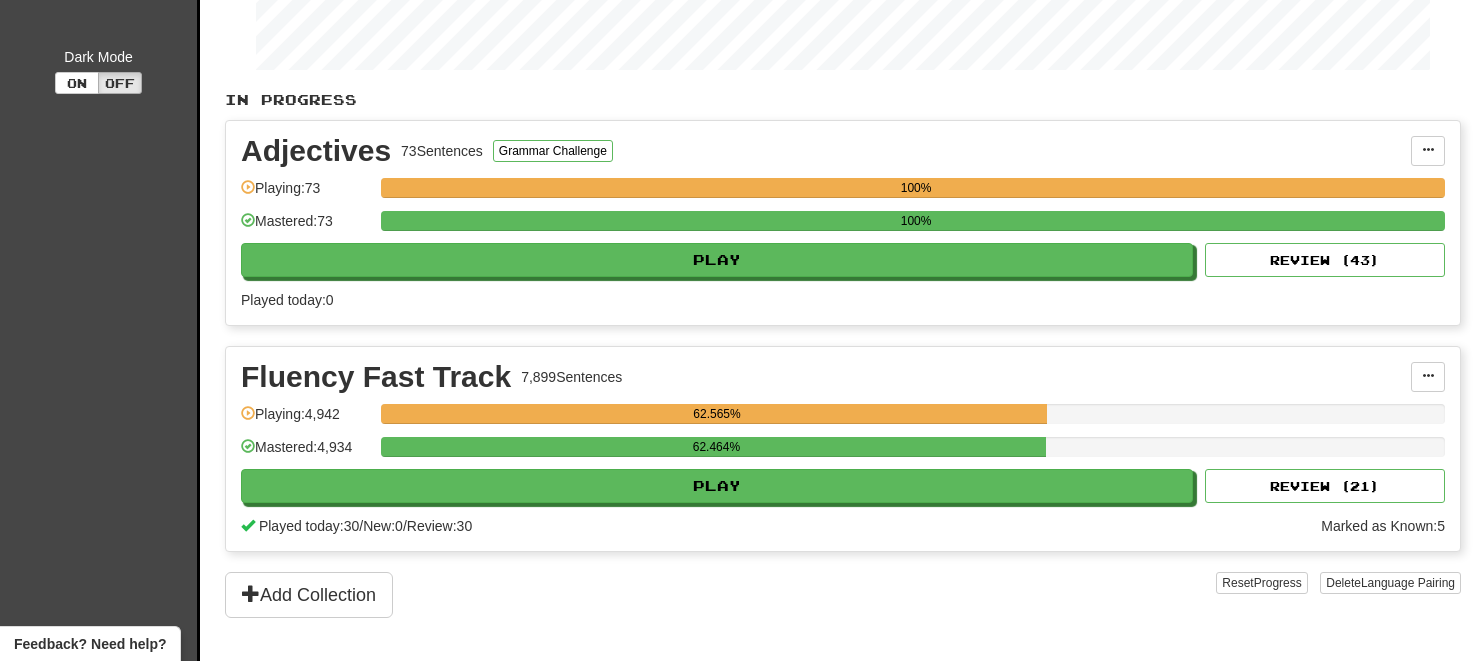 scroll, scrollTop: 0, scrollLeft: 0, axis: both 